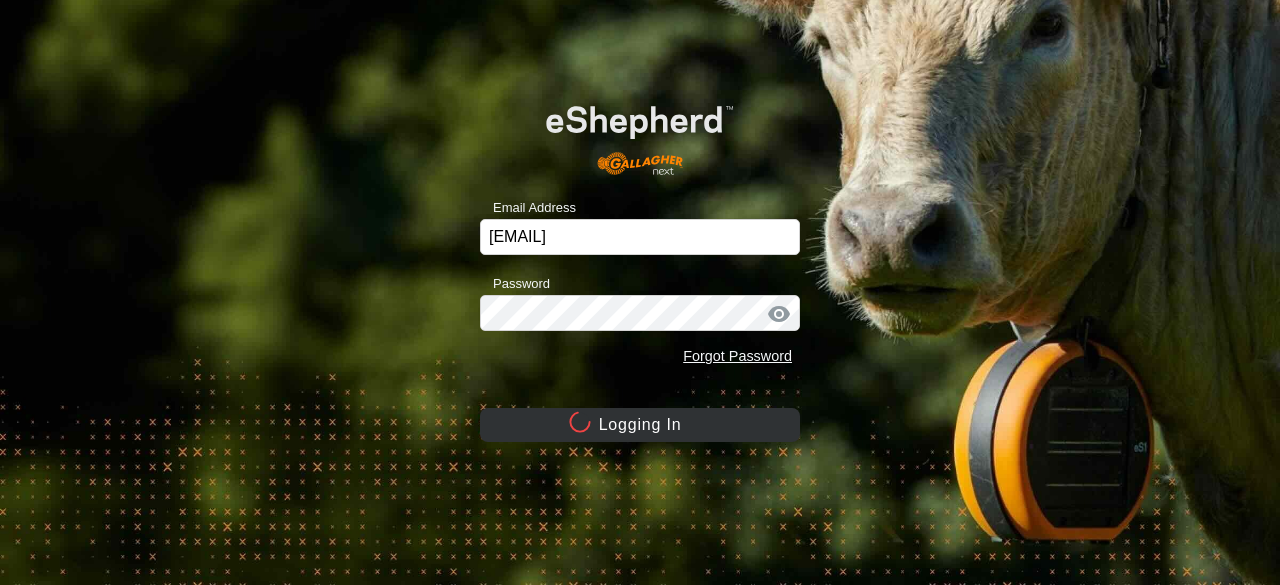 scroll, scrollTop: 0, scrollLeft: 0, axis: both 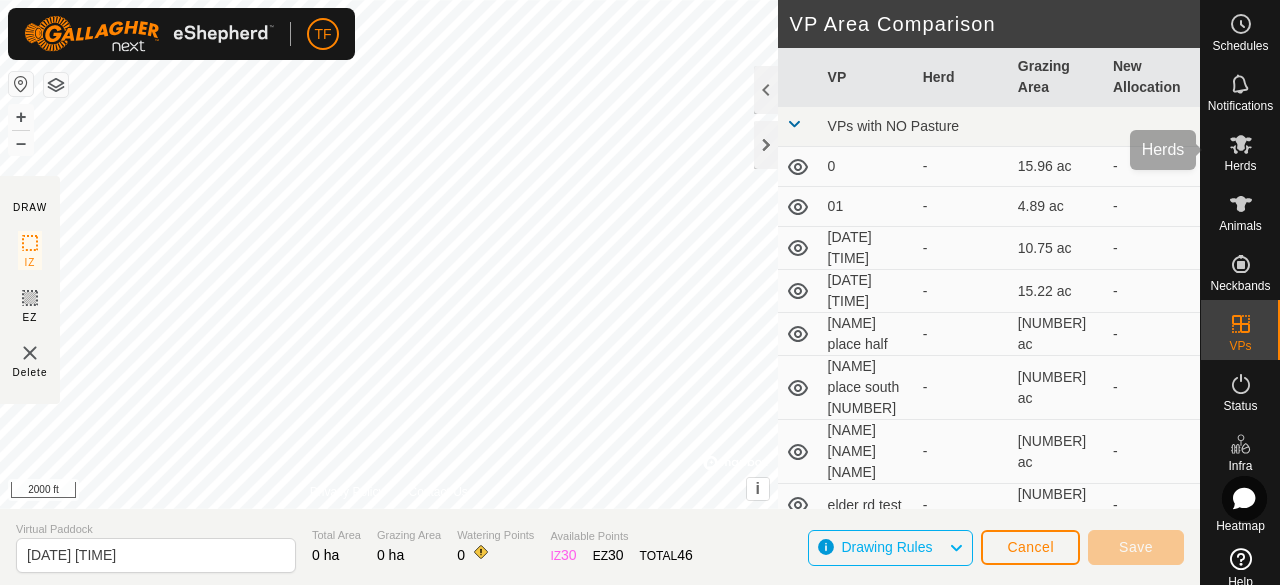 click on "Herds" at bounding box center (1240, 166) 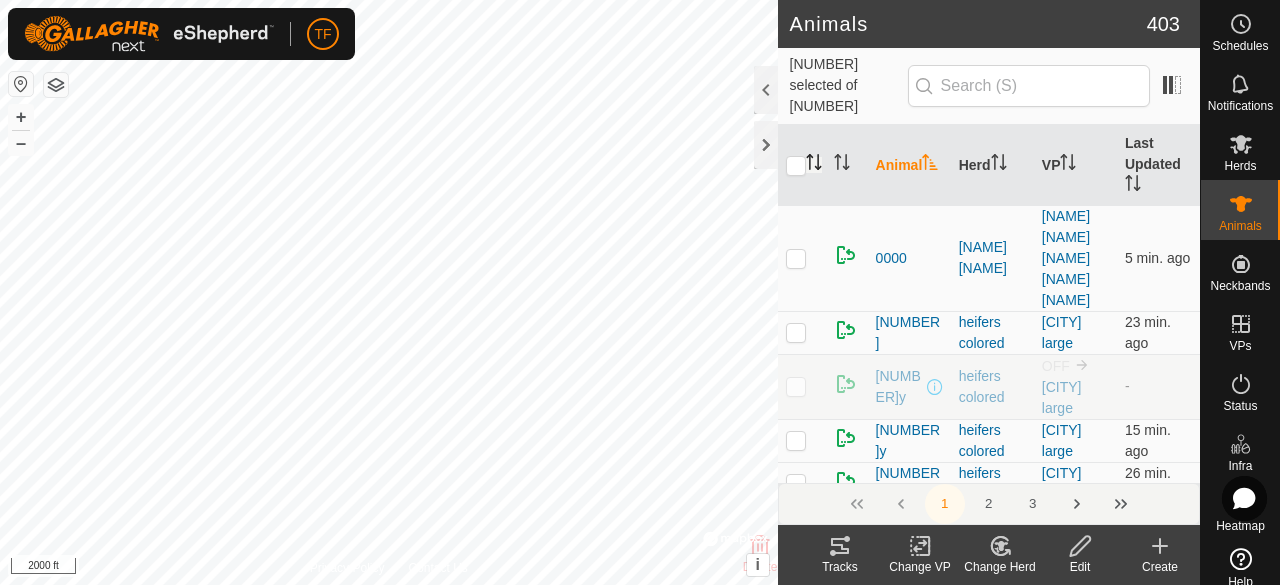 click 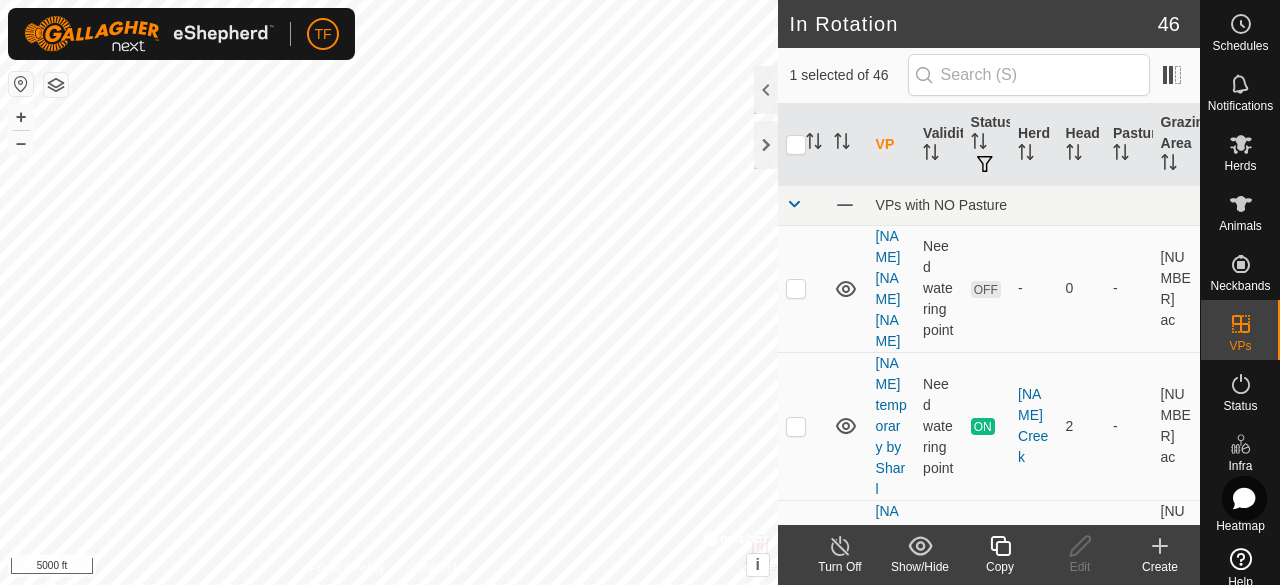 checkbox on "true" 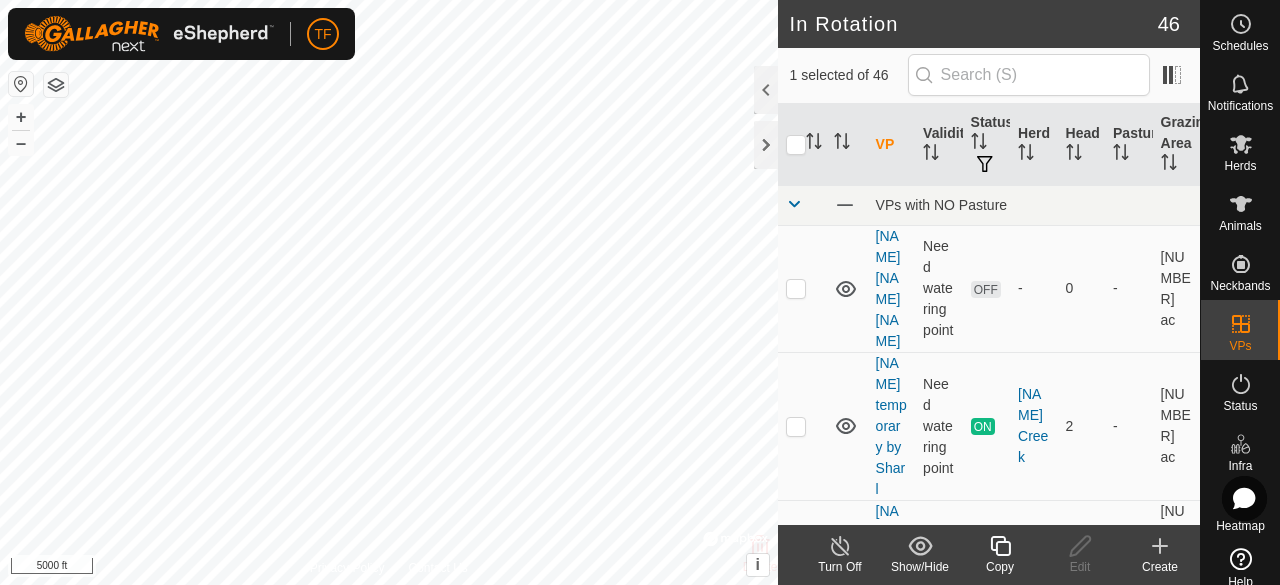 checkbox on "false" 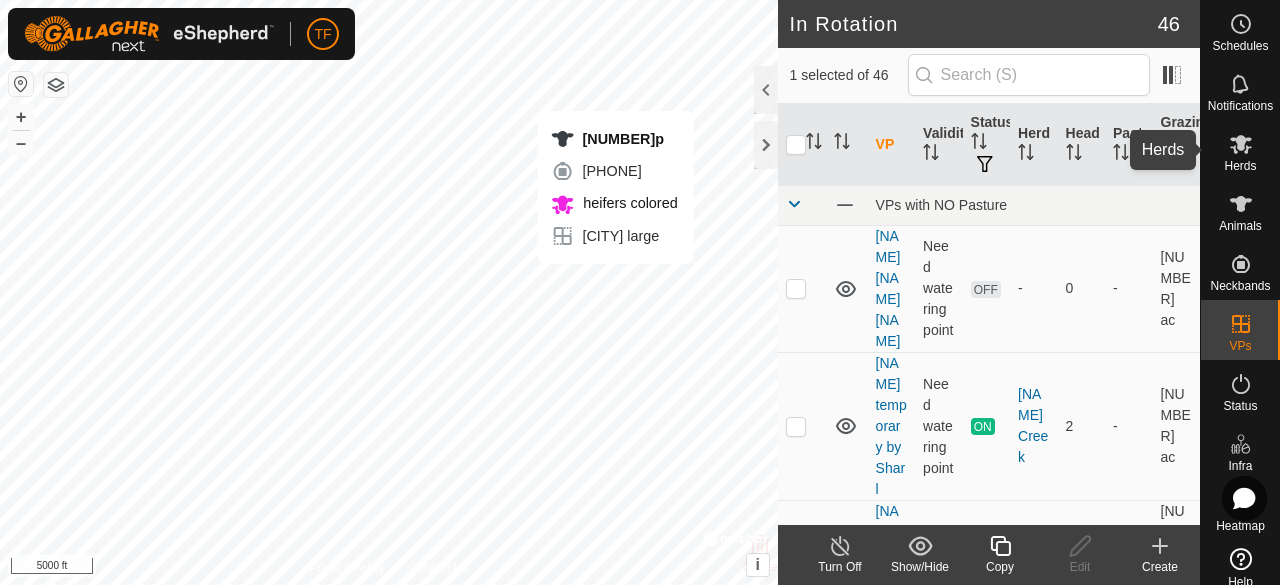 click 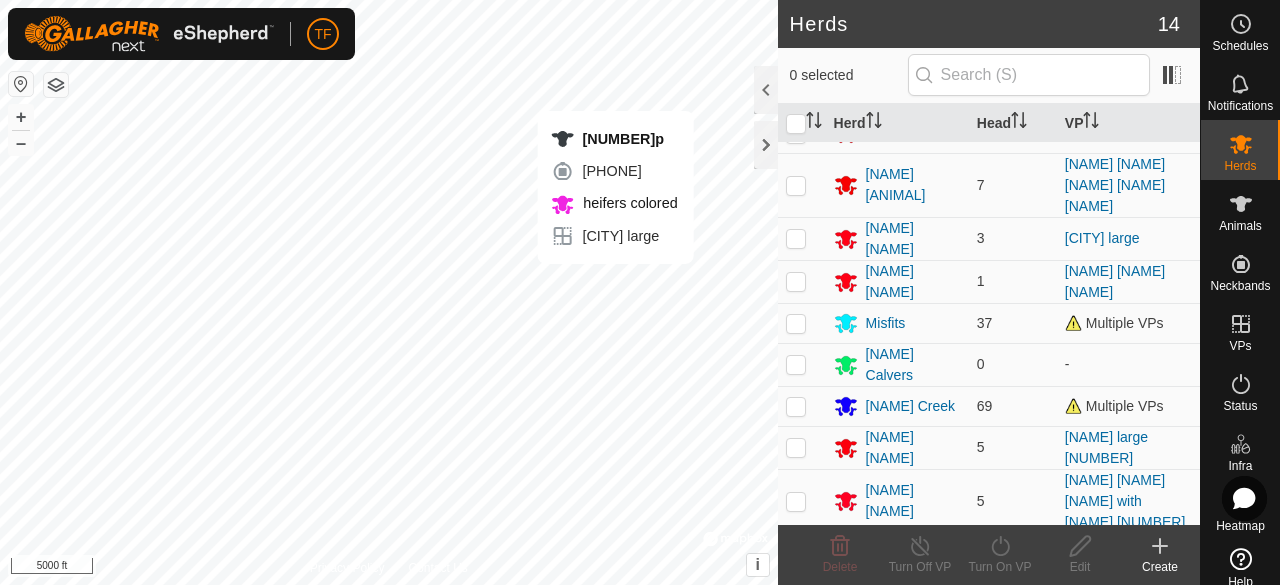 scroll, scrollTop: 192, scrollLeft: 0, axis: vertical 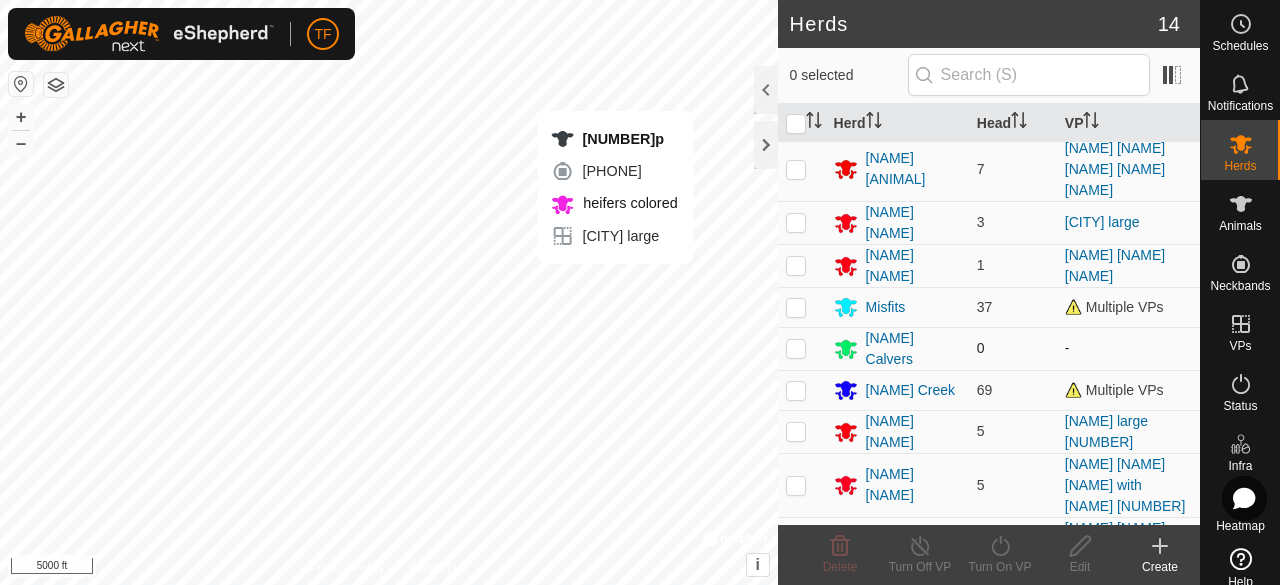click at bounding box center [796, 348] 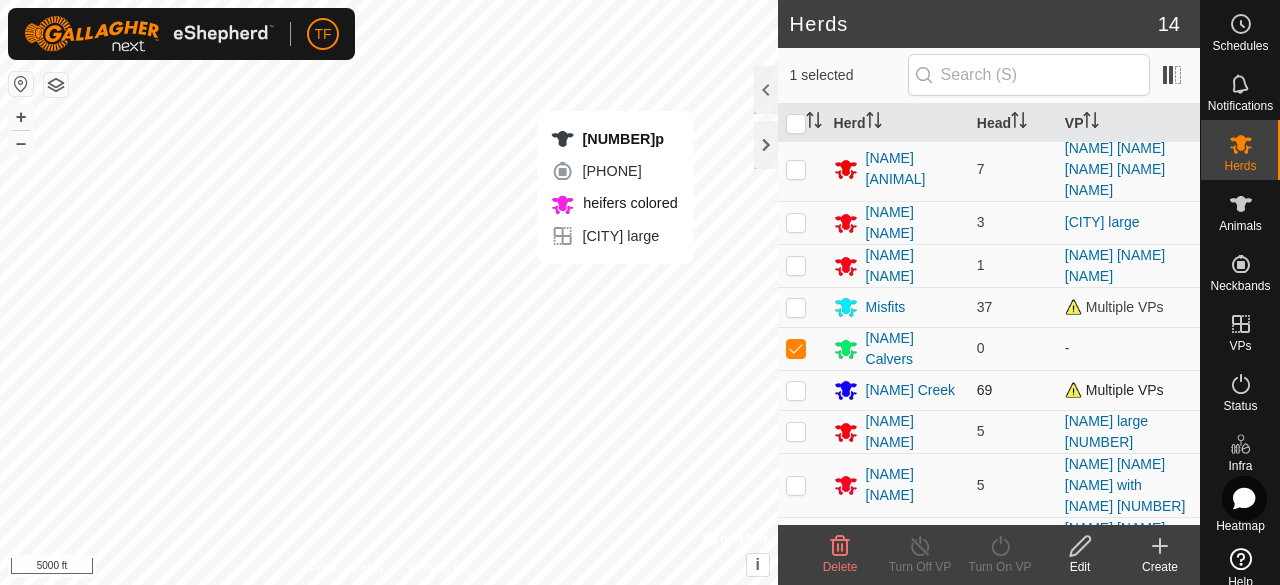 checkbox on "true" 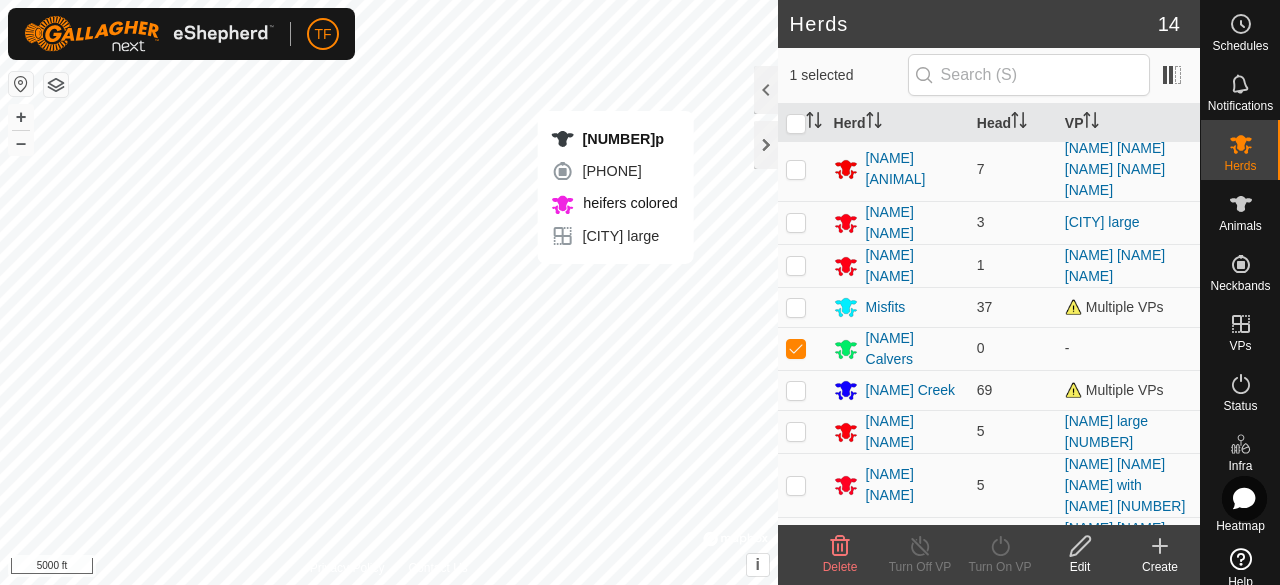 click on "Edit" 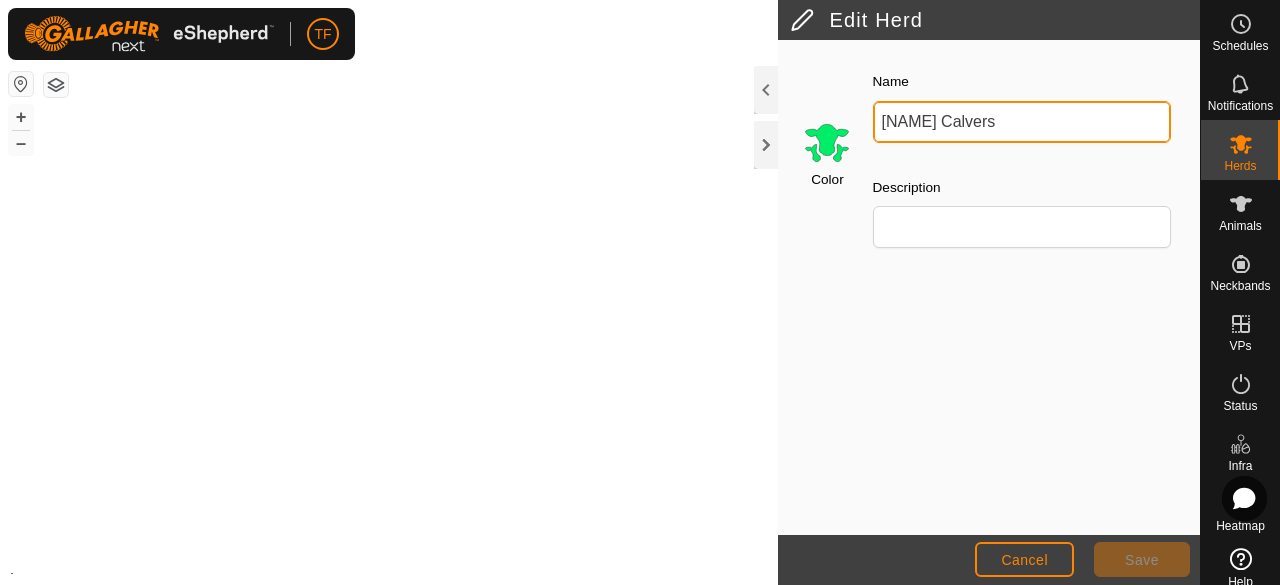 click on "Late Calvers" at bounding box center [1022, 122] 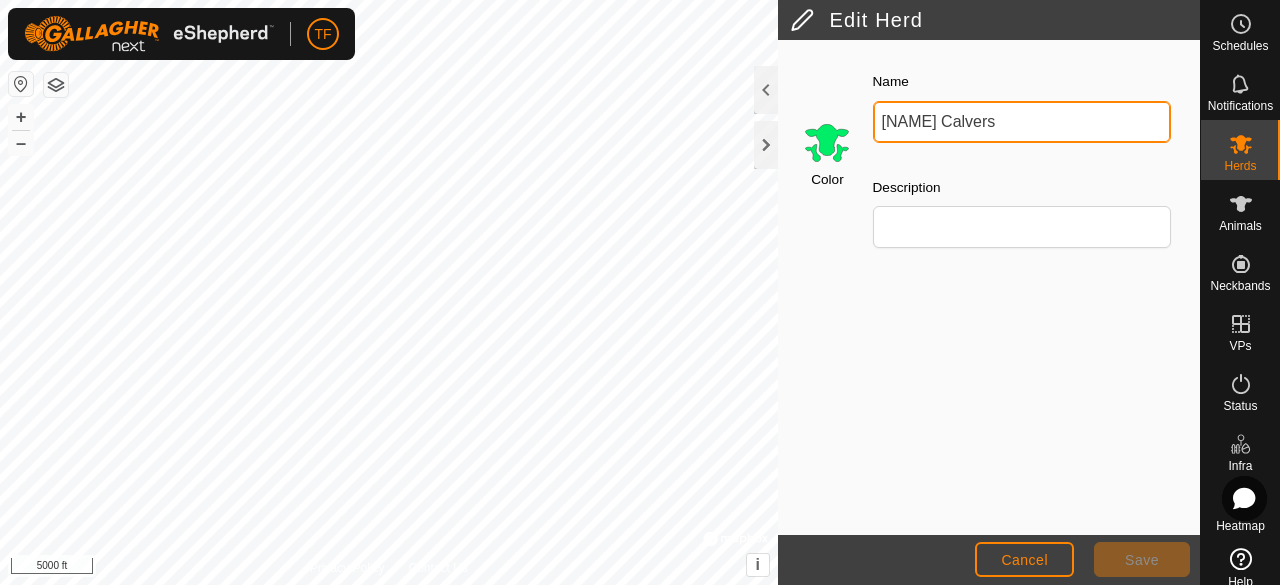 click on "Late Calvers" at bounding box center [1022, 122] 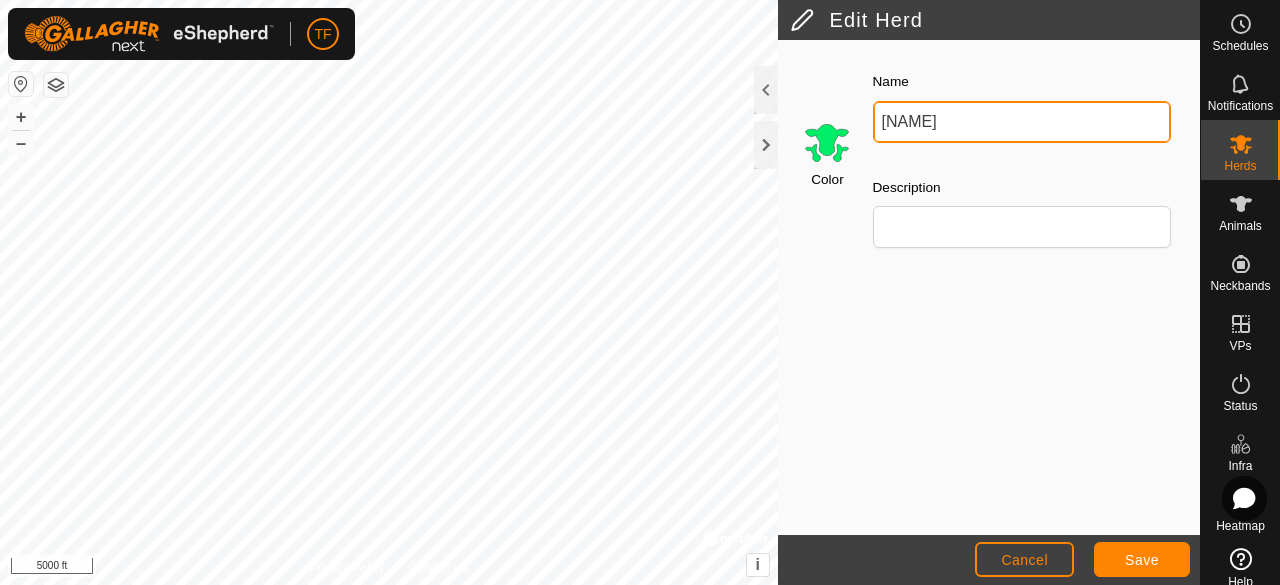 type on "L" 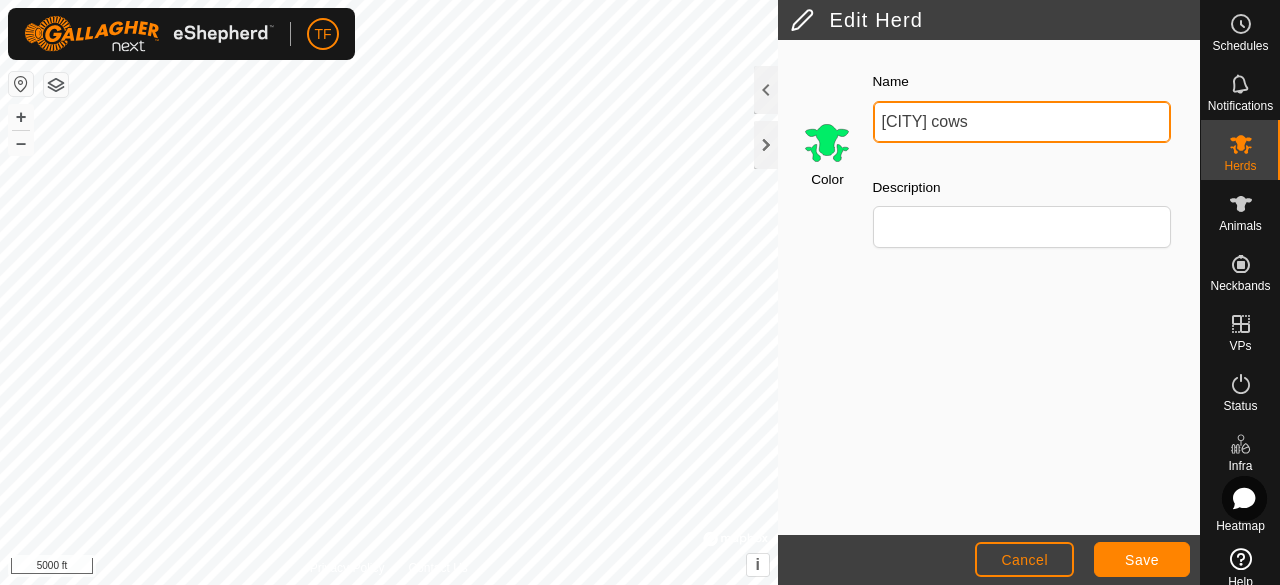type on "Simcoe cows" 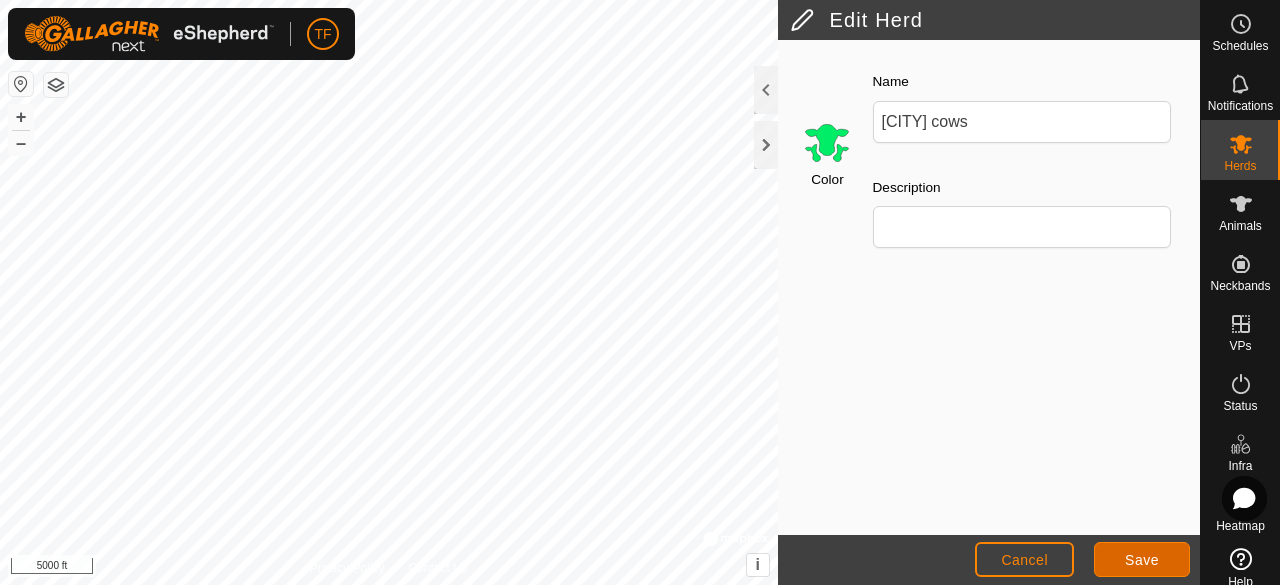 click on "Save" 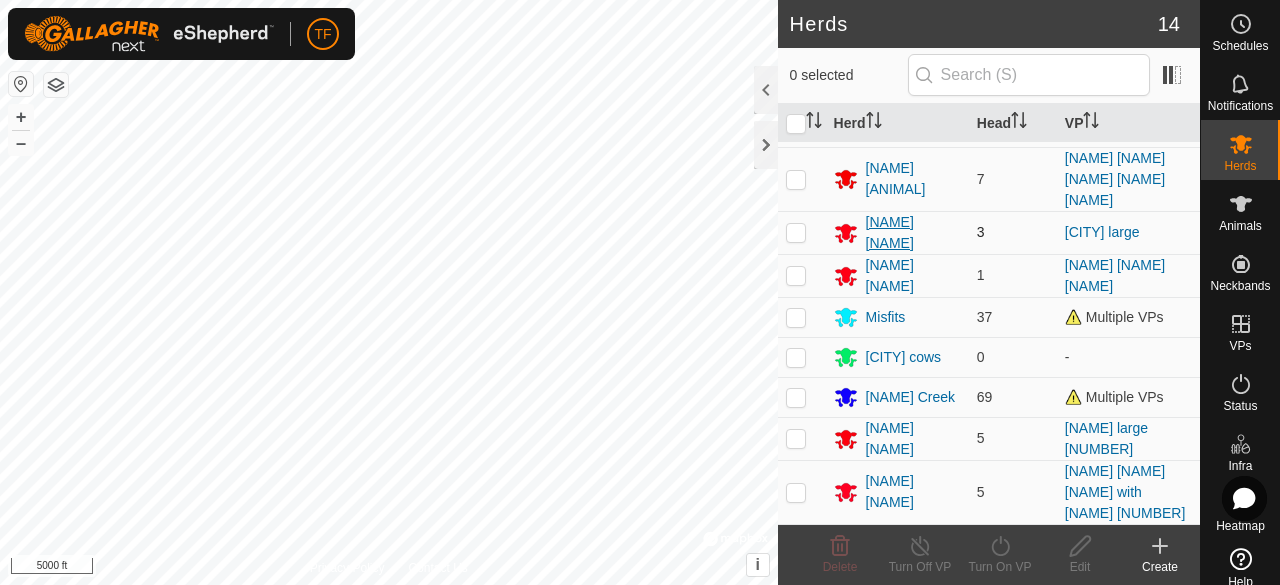 scroll, scrollTop: 192, scrollLeft: 0, axis: vertical 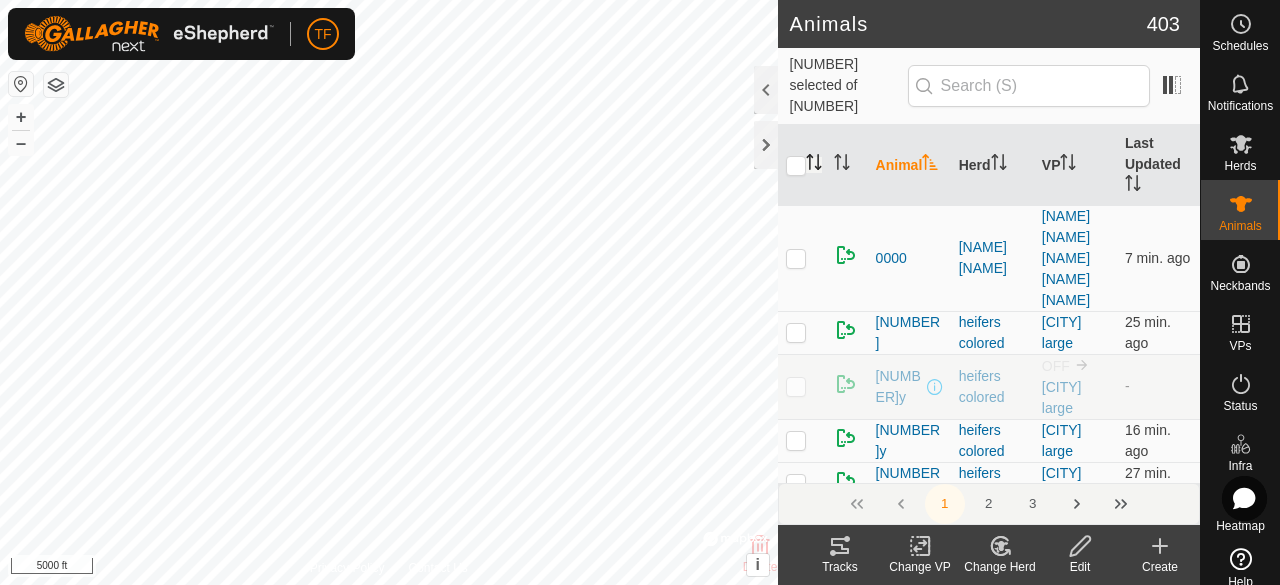 click 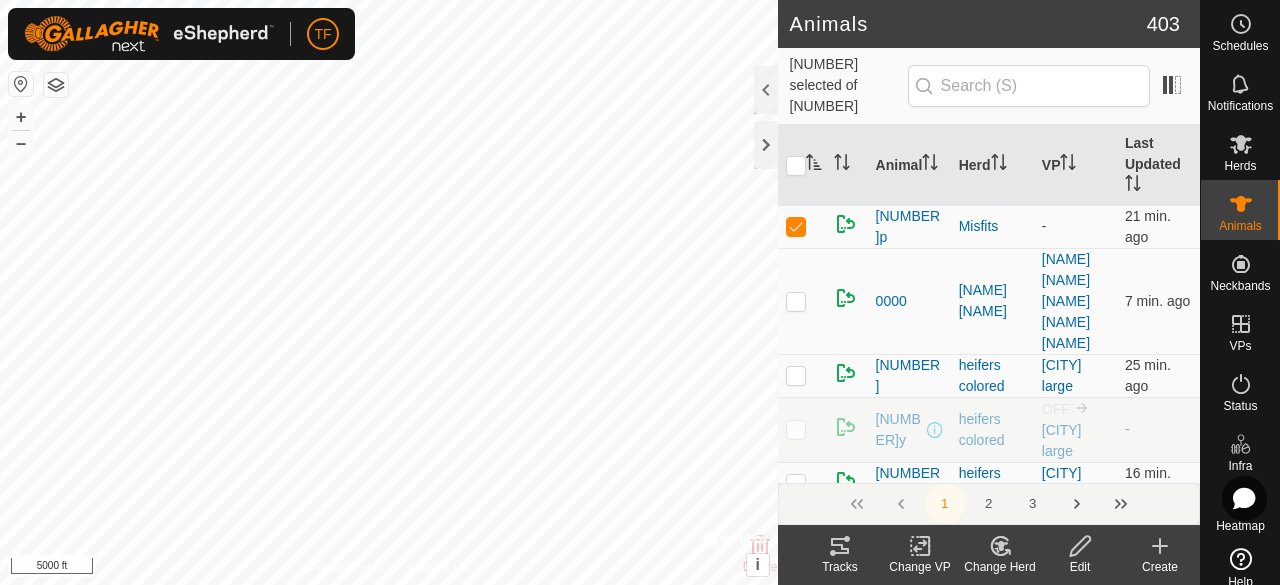 click 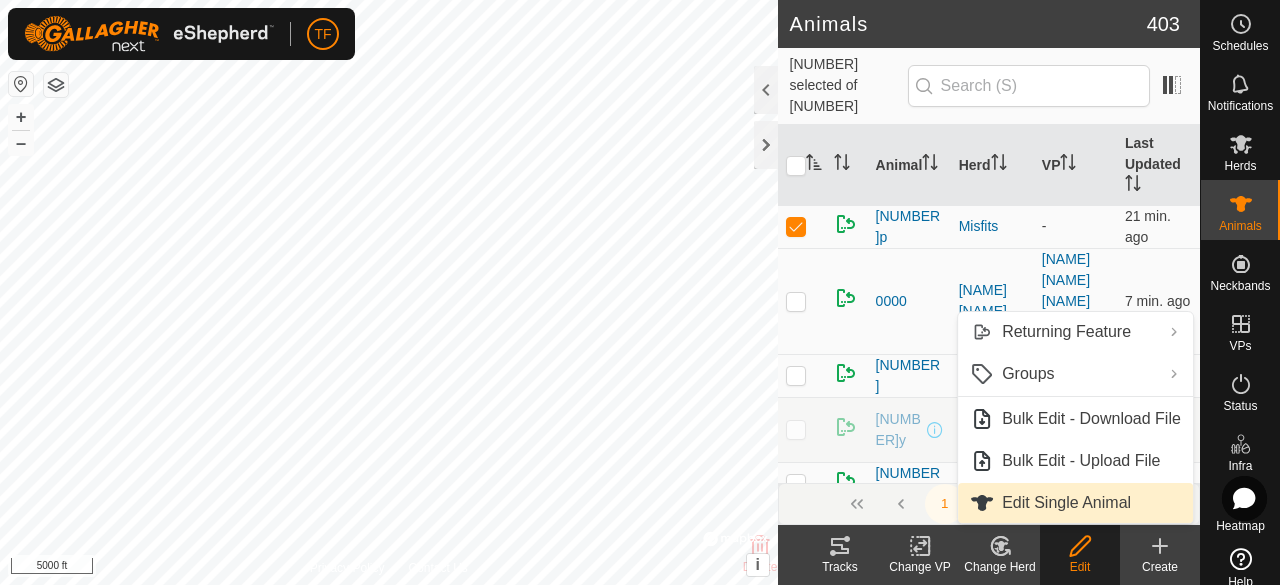 click on "Edit Single Animal" at bounding box center (1075, 503) 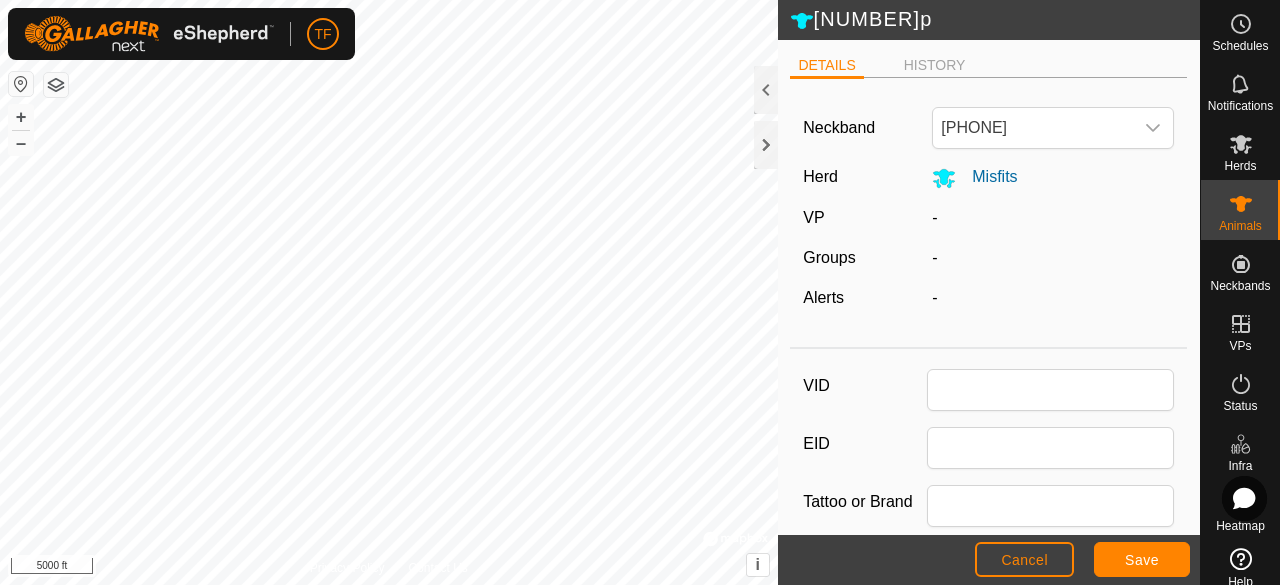 type on "850p" 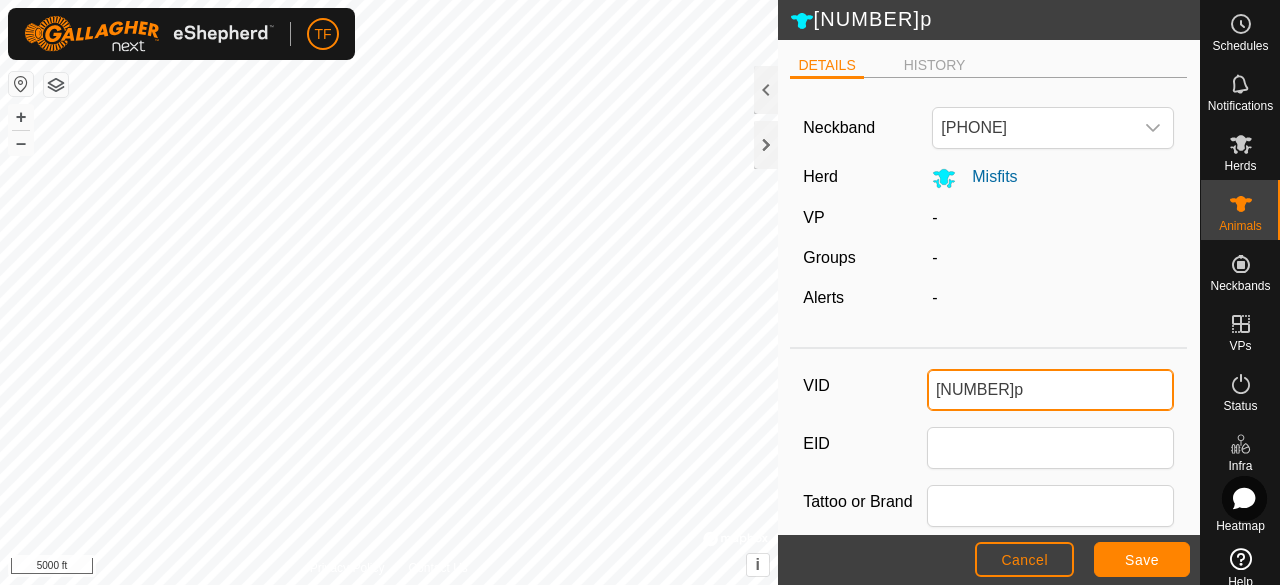 click on "850p" at bounding box center [1050, 390] 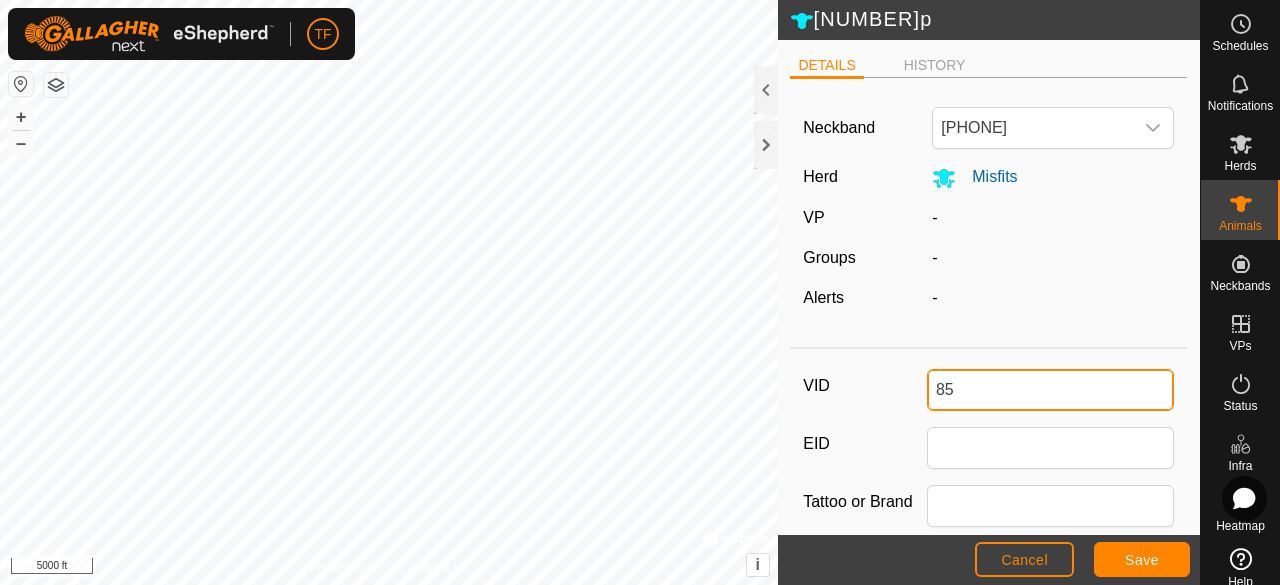 type on "8" 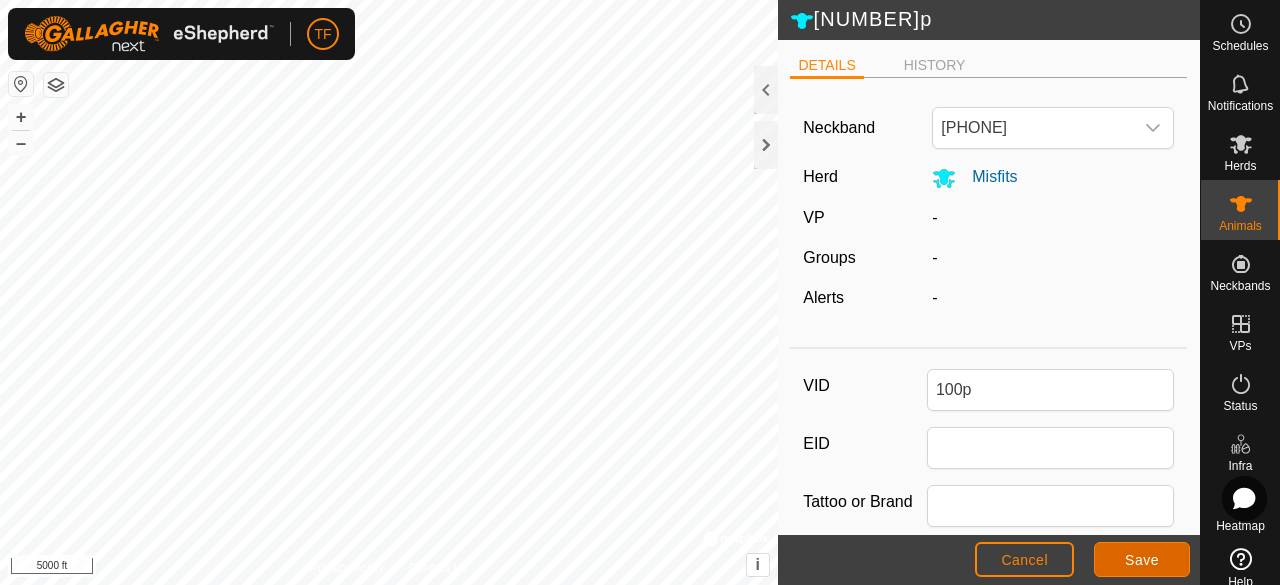 click on "Save" 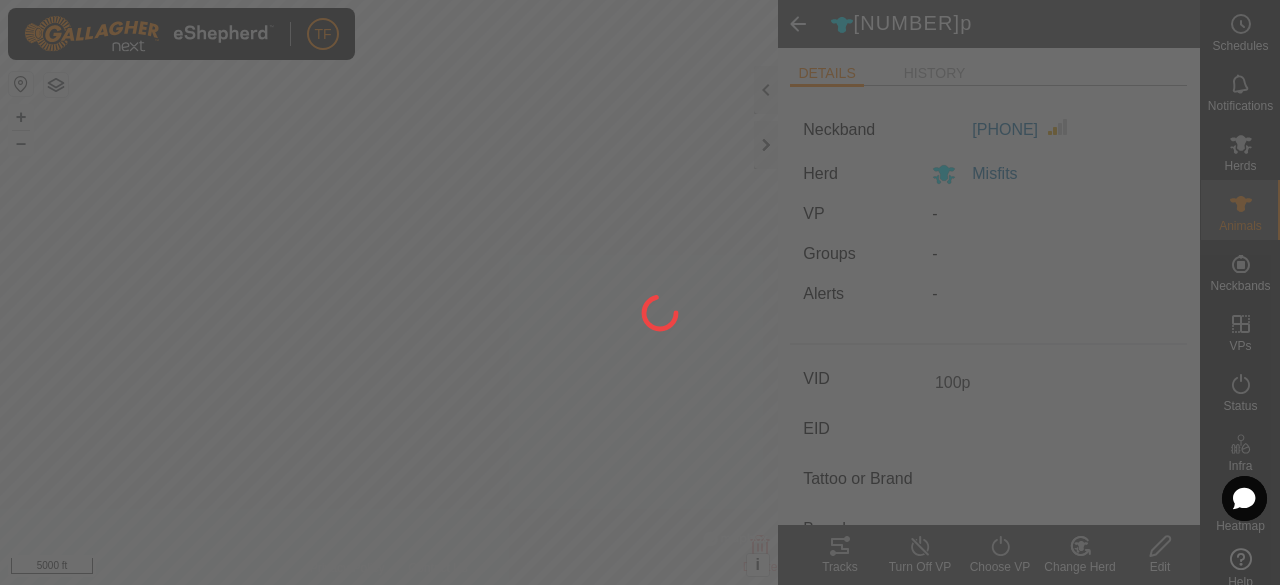 type on "[NUMBER]p" 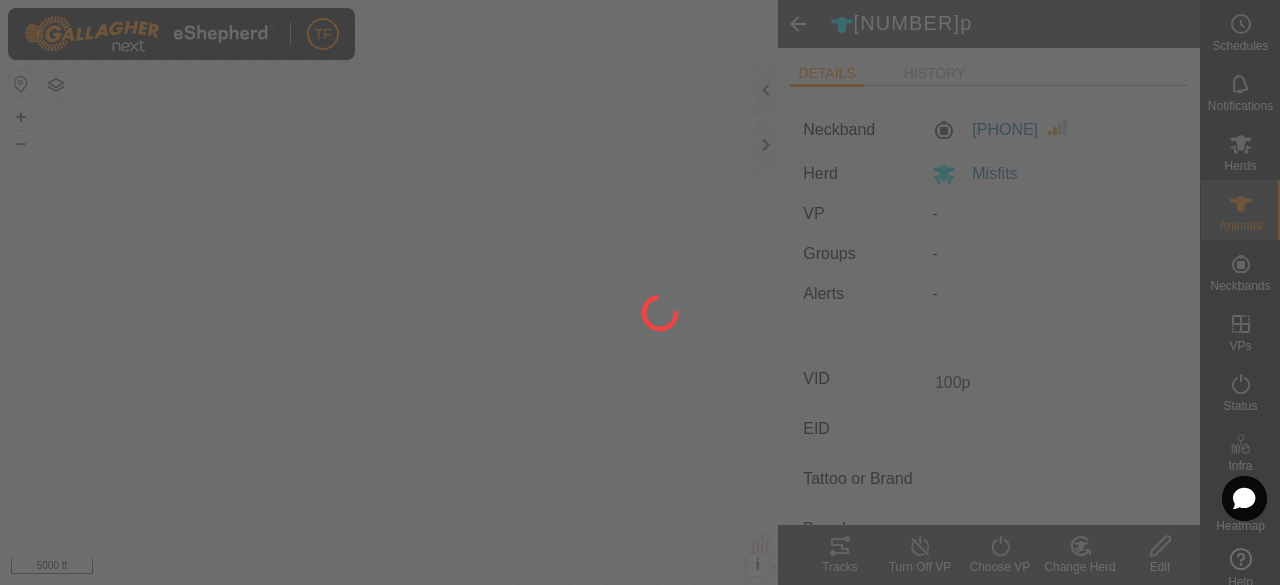 type on "-" 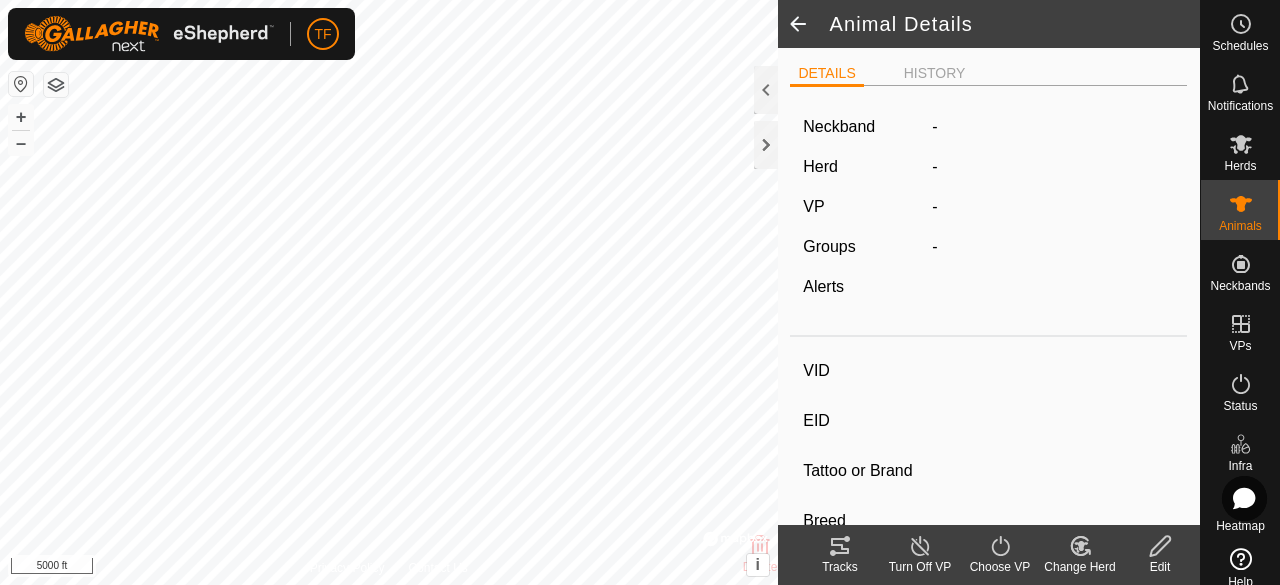 type on "284ph" 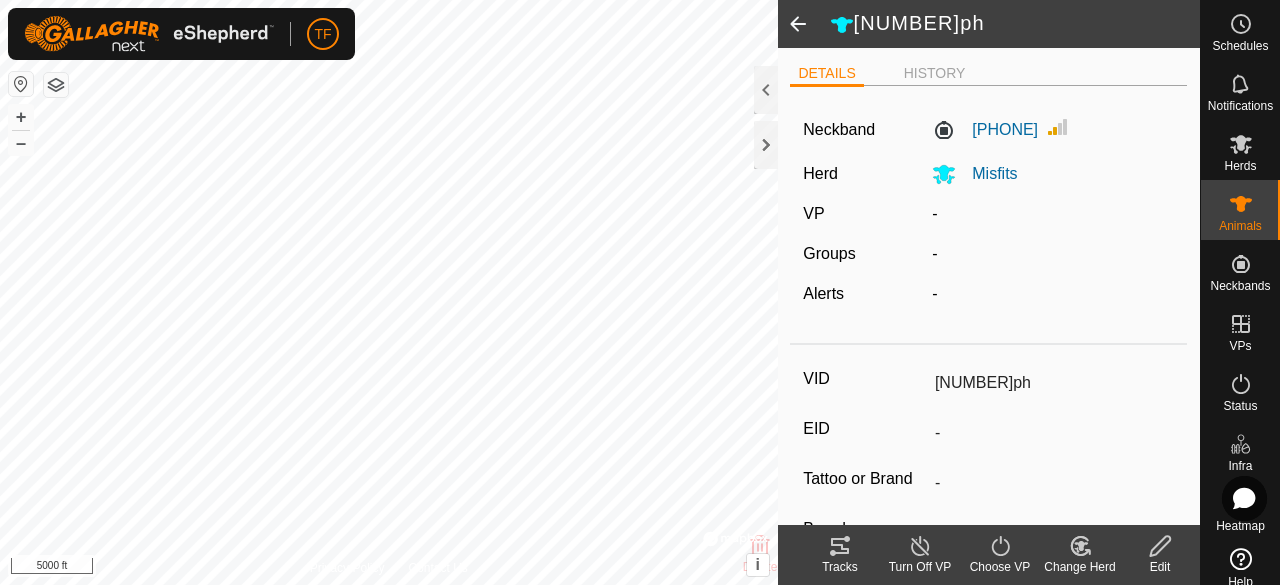 click 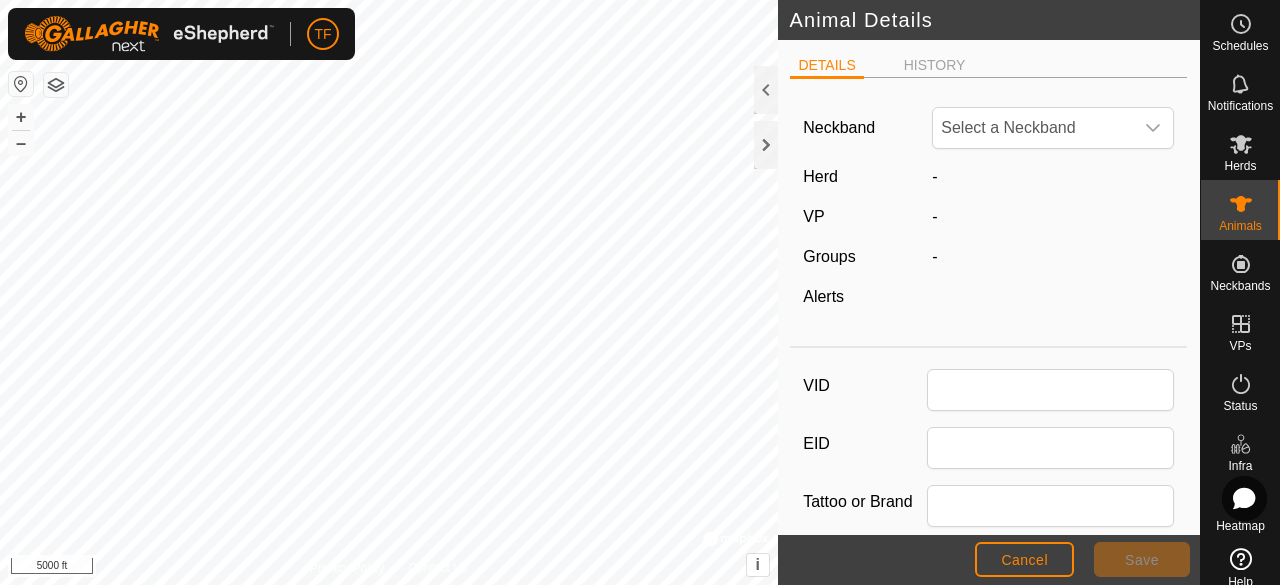 type on "284ph" 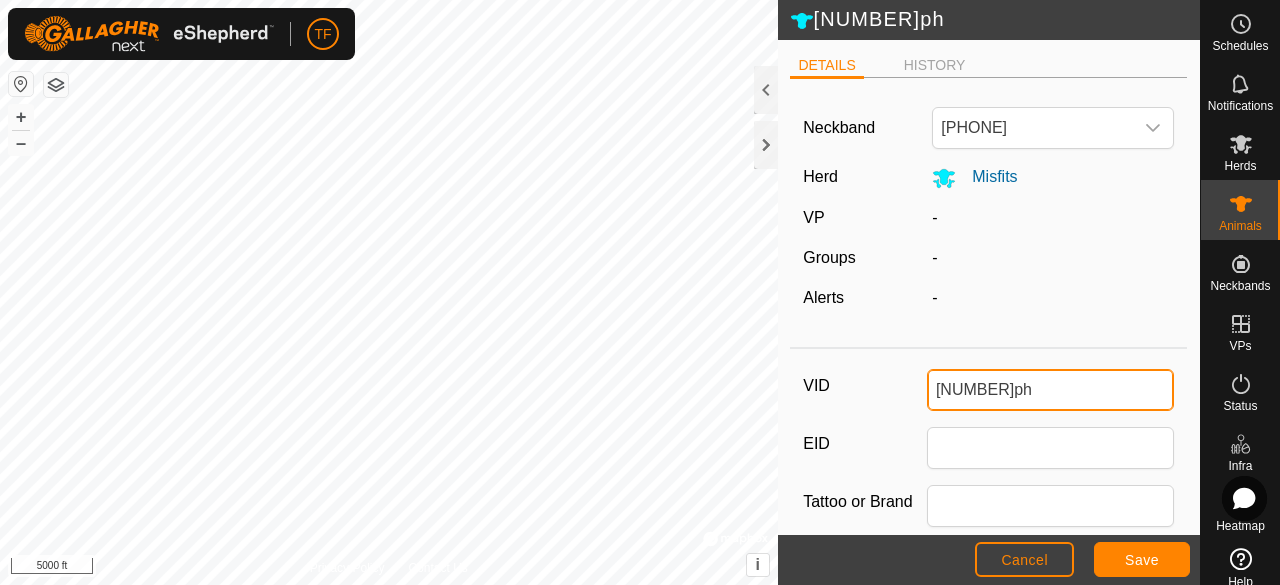 click on "284ph" at bounding box center (1050, 390) 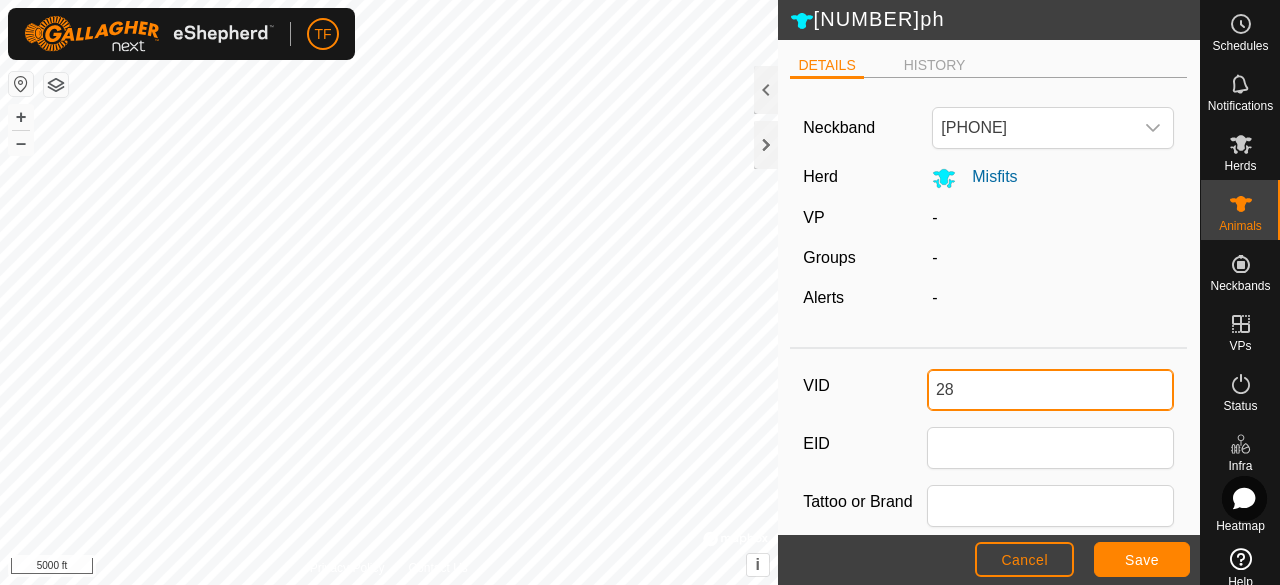 type on "2" 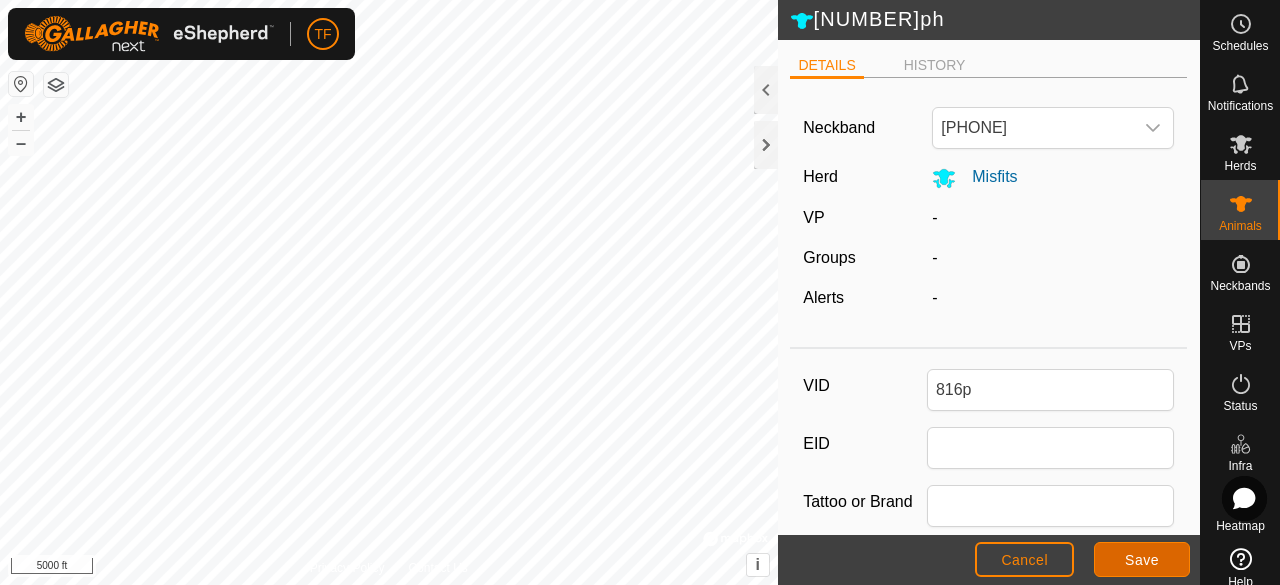 click on "Save" 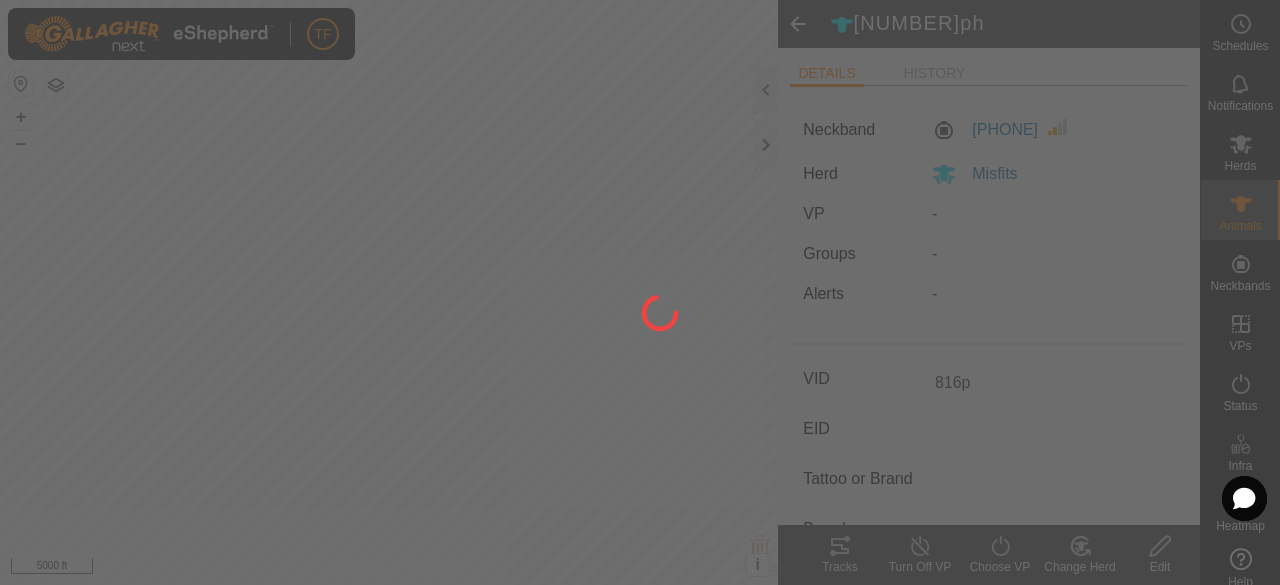 type on "816p" 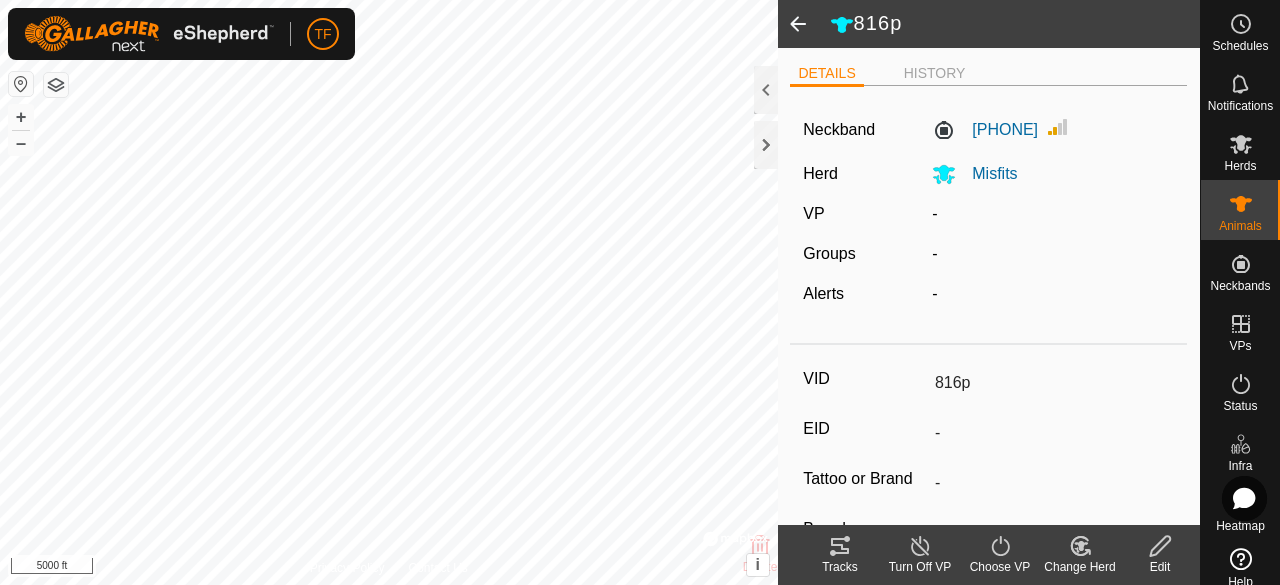 click 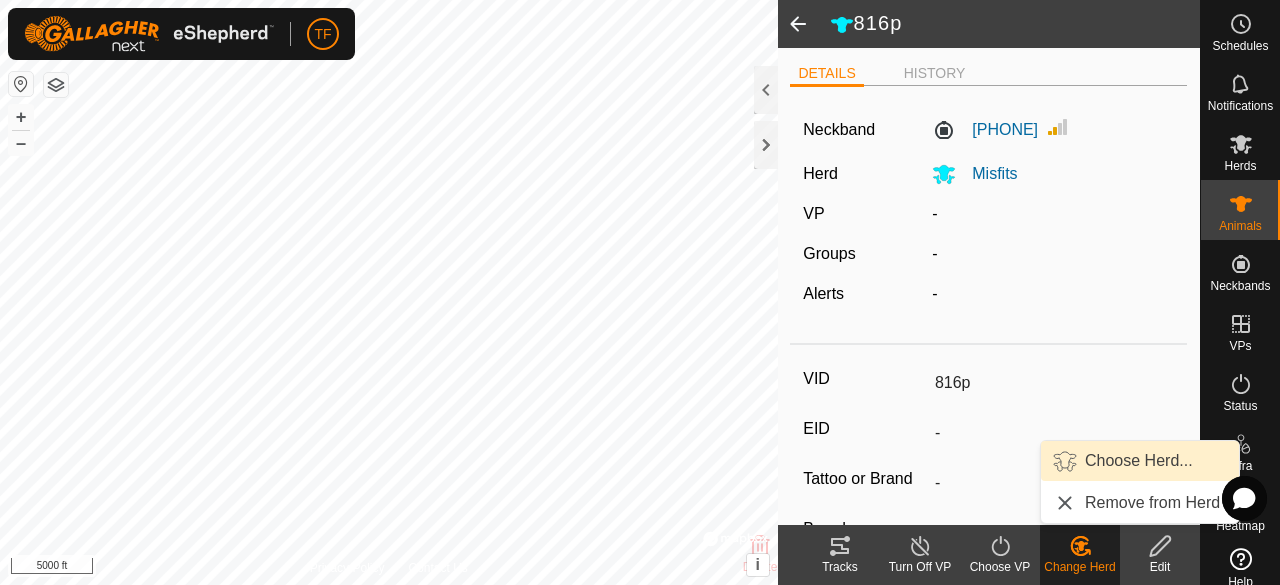 click on "Choose Herd..." at bounding box center (1140, 461) 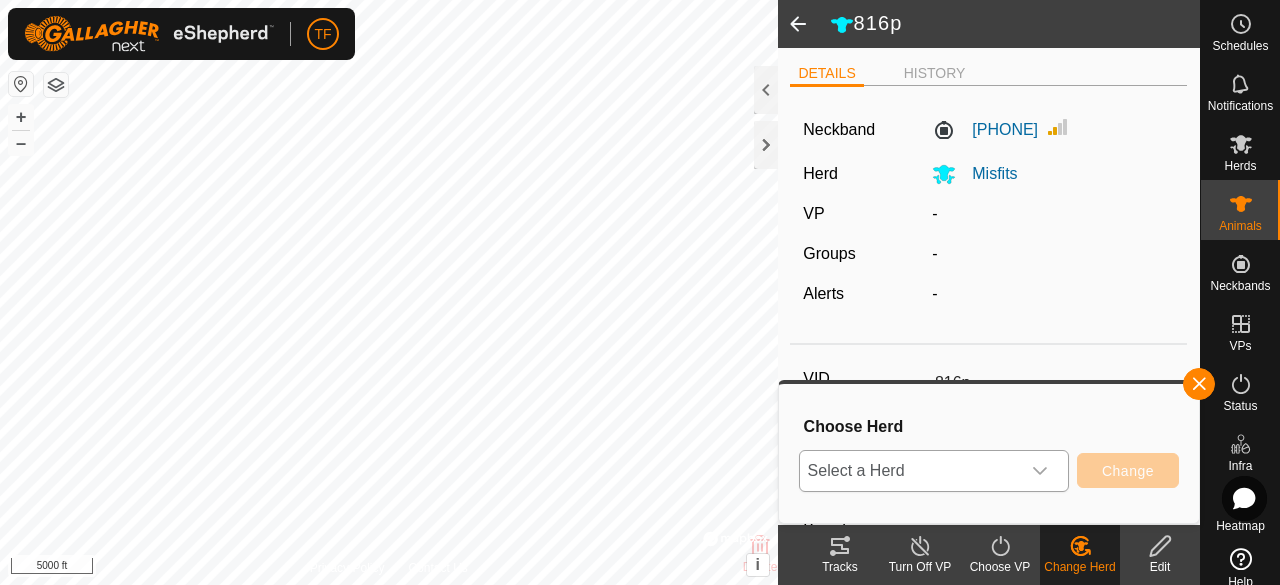 click 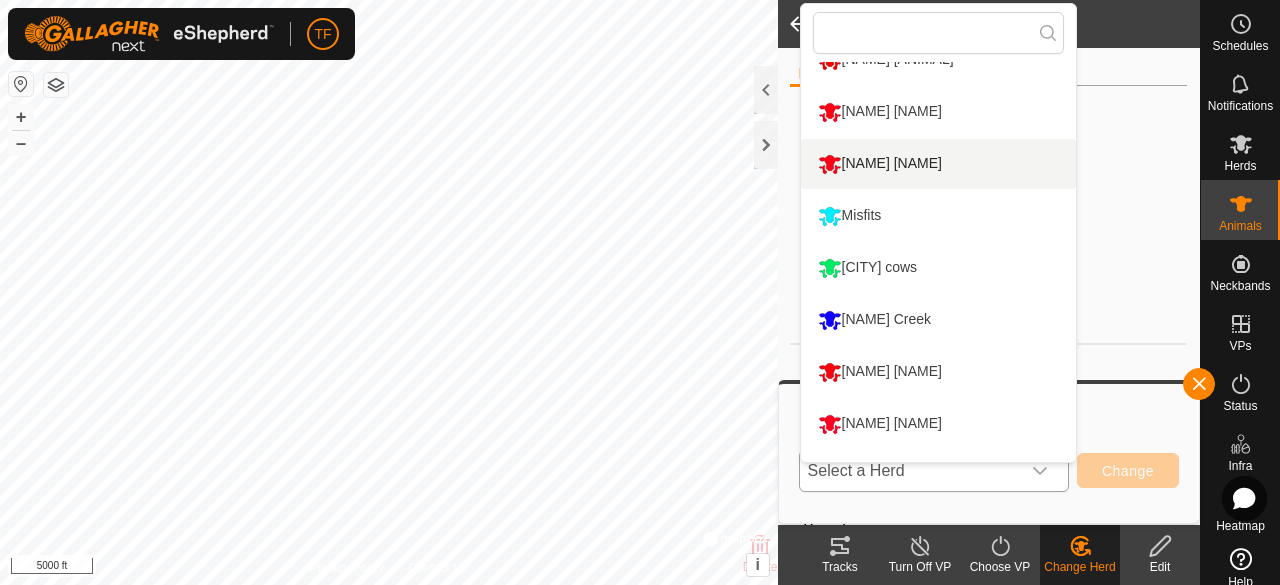 scroll, scrollTop: 314, scrollLeft: 0, axis: vertical 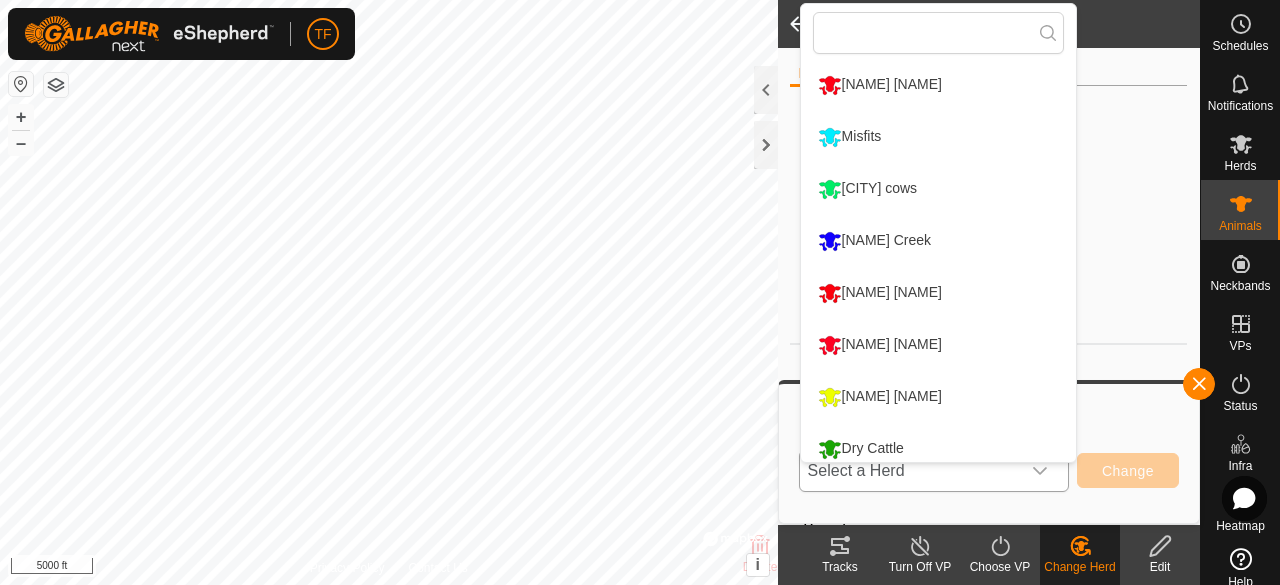 click on "Simcoe cows" at bounding box center (938, 189) 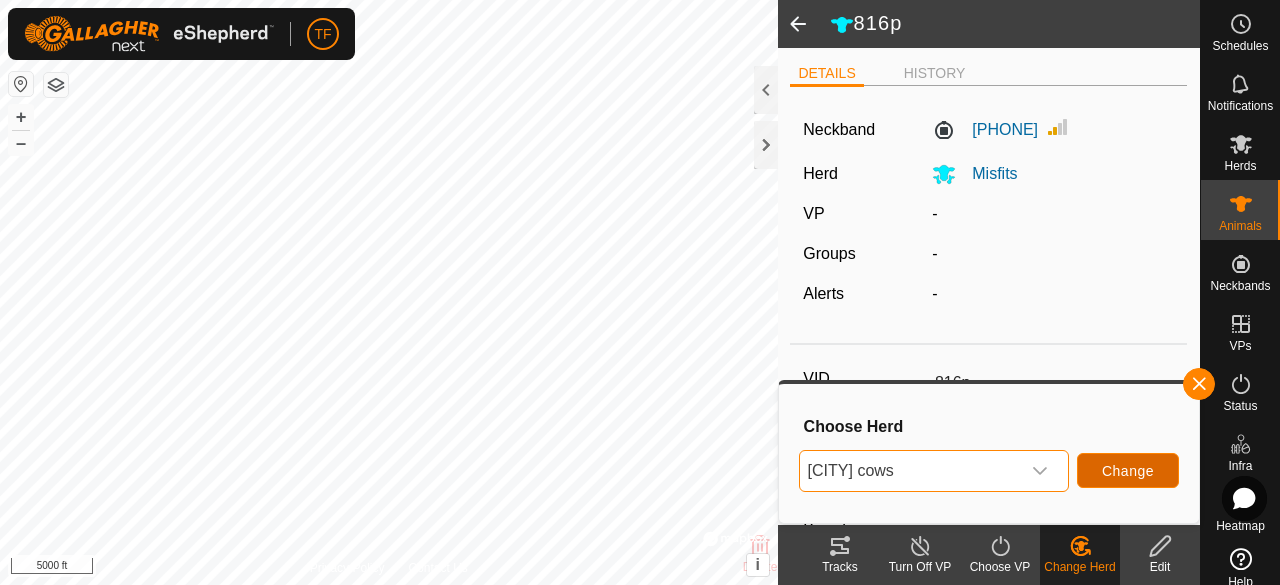 click on "Change" at bounding box center (1128, 471) 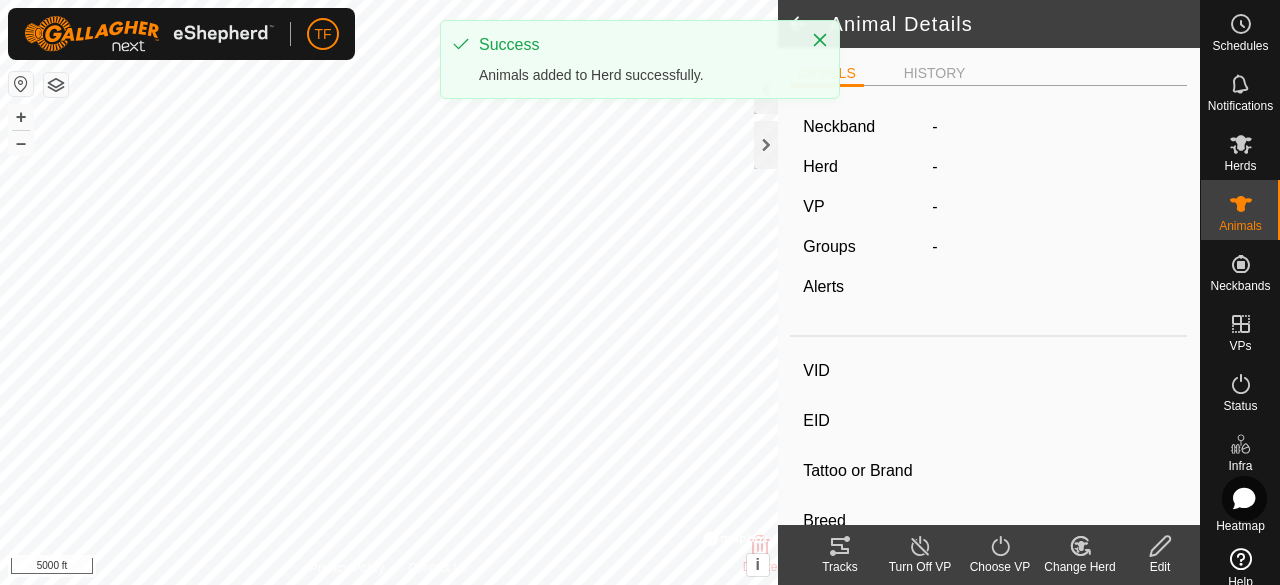 type on "[NUMBER]p" 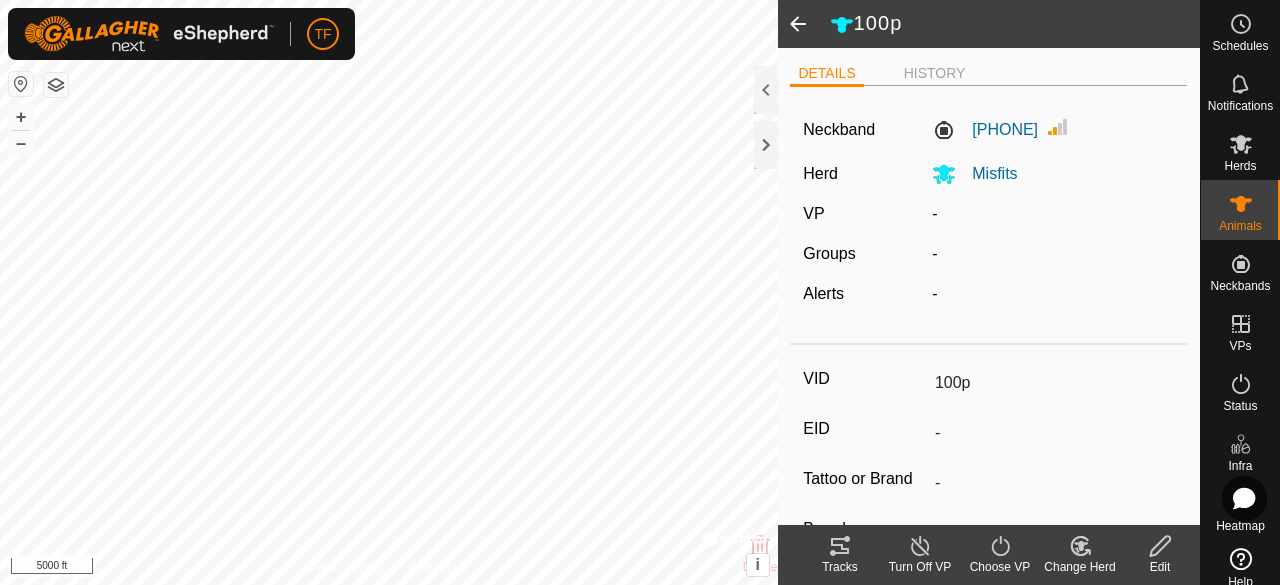 click 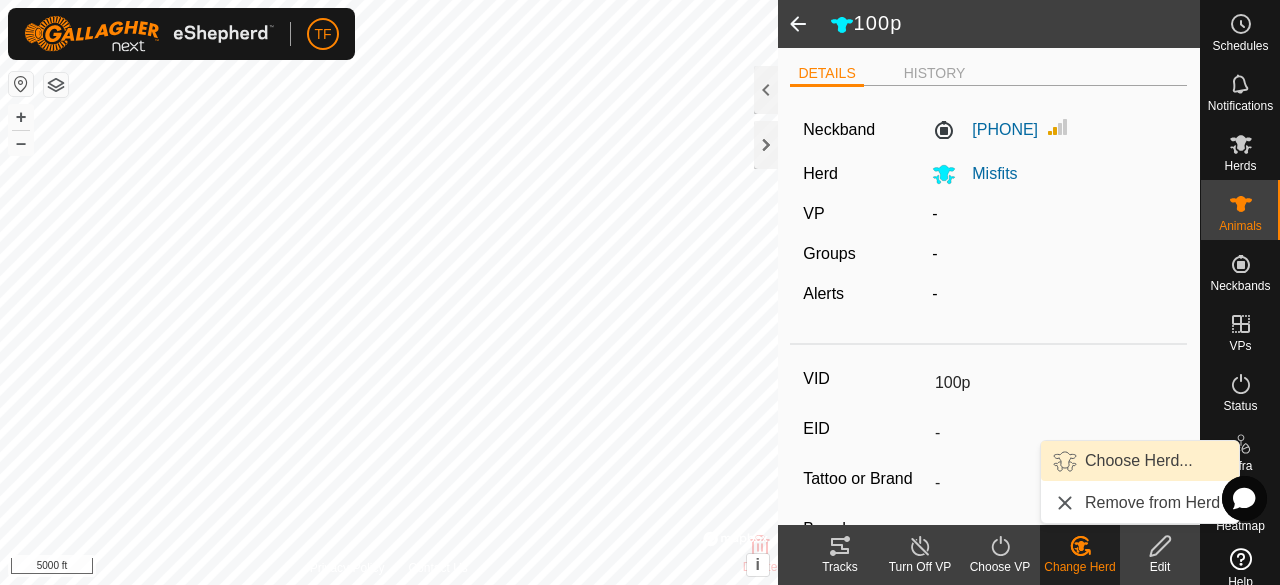 click on "Choose Herd..." at bounding box center [1140, 461] 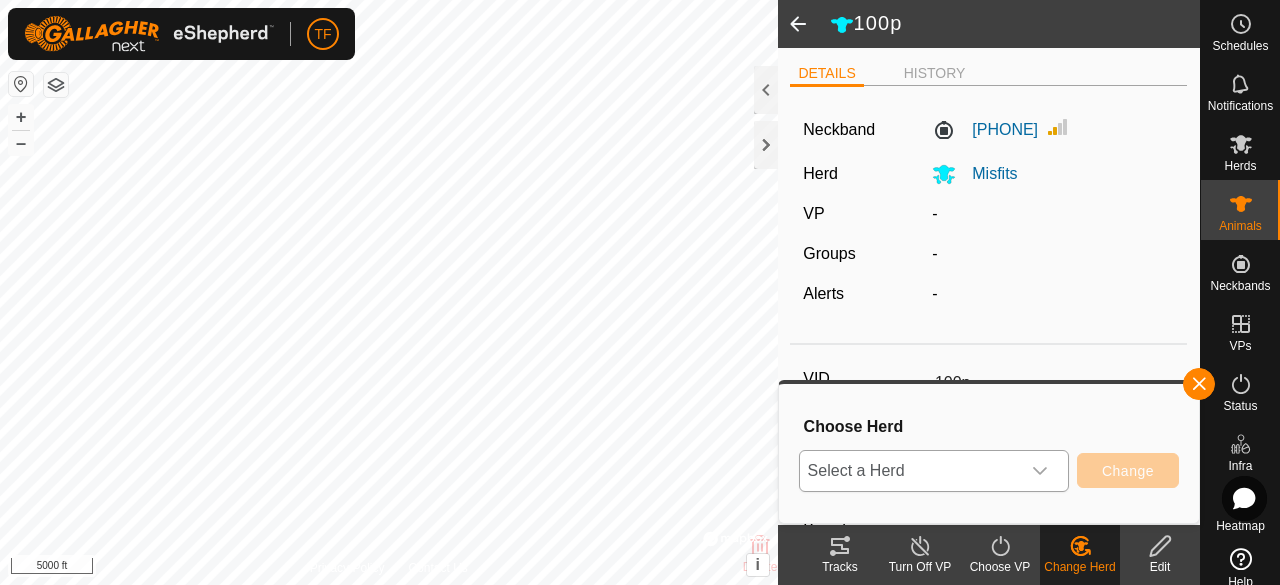 click at bounding box center (1040, 471) 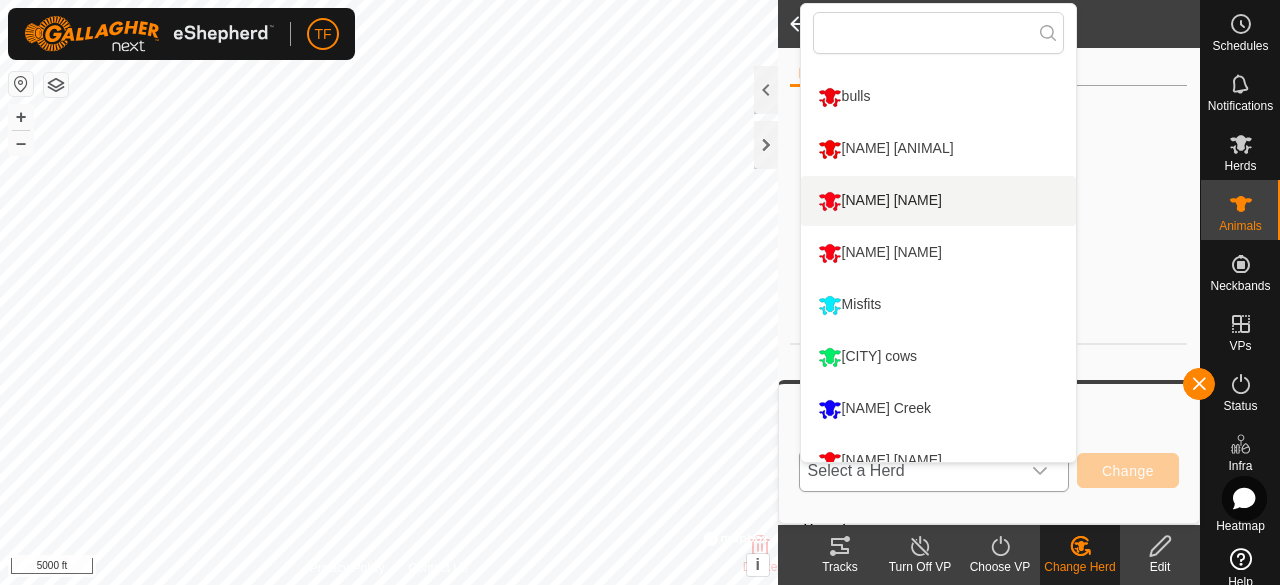 scroll, scrollTop: 214, scrollLeft: 0, axis: vertical 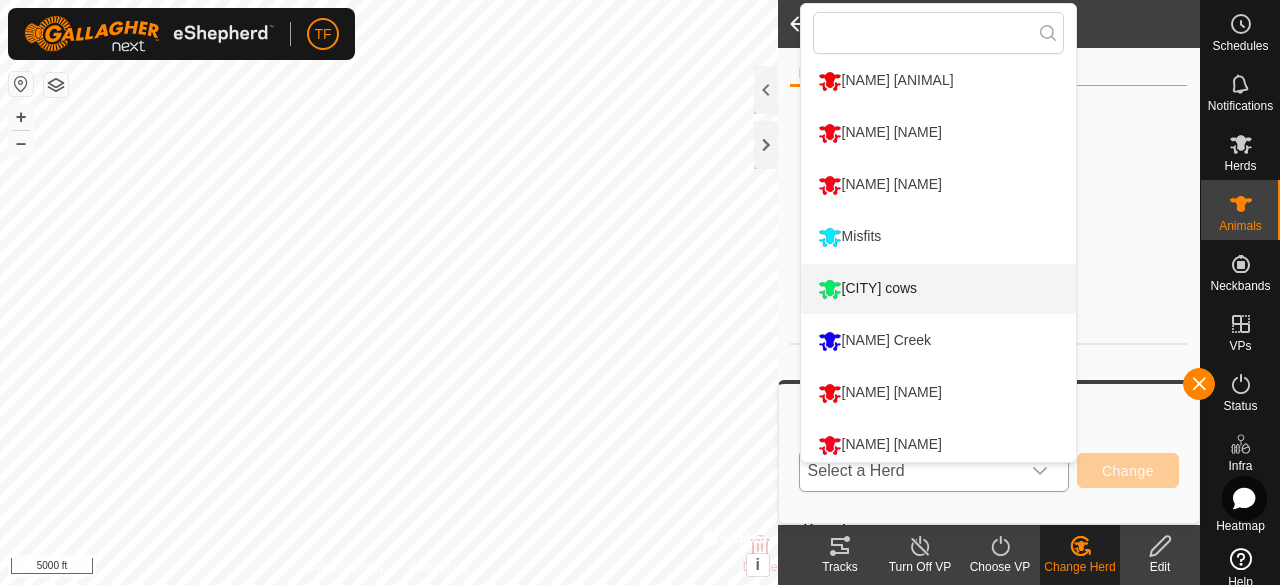 click on "Simcoe cows" at bounding box center (938, 289) 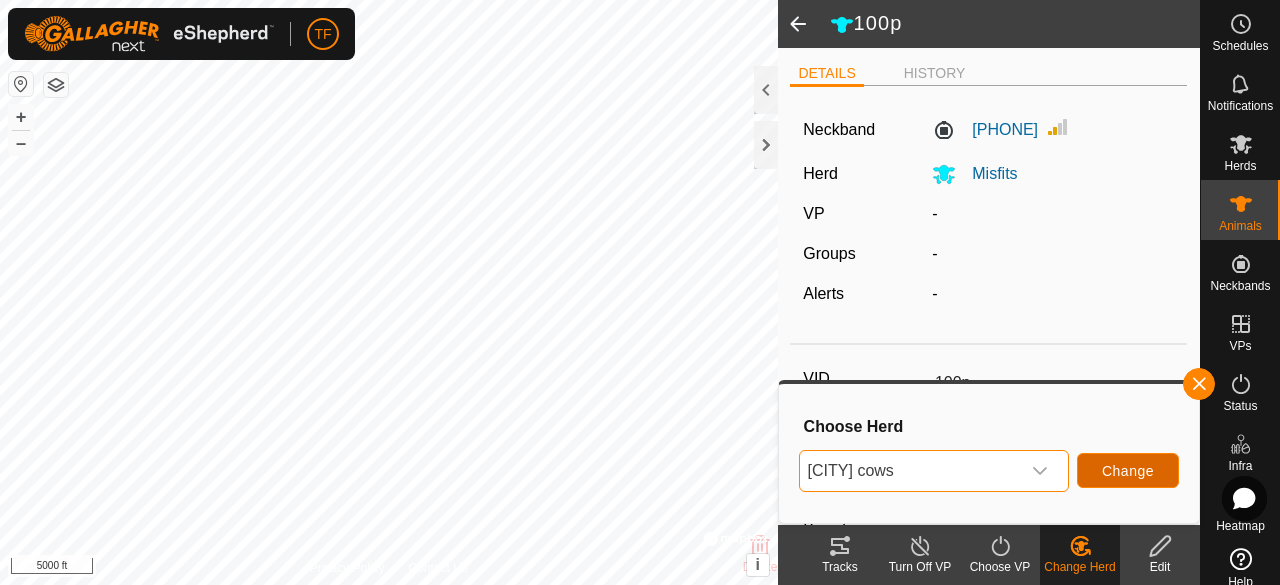click on "Change" at bounding box center (1128, 471) 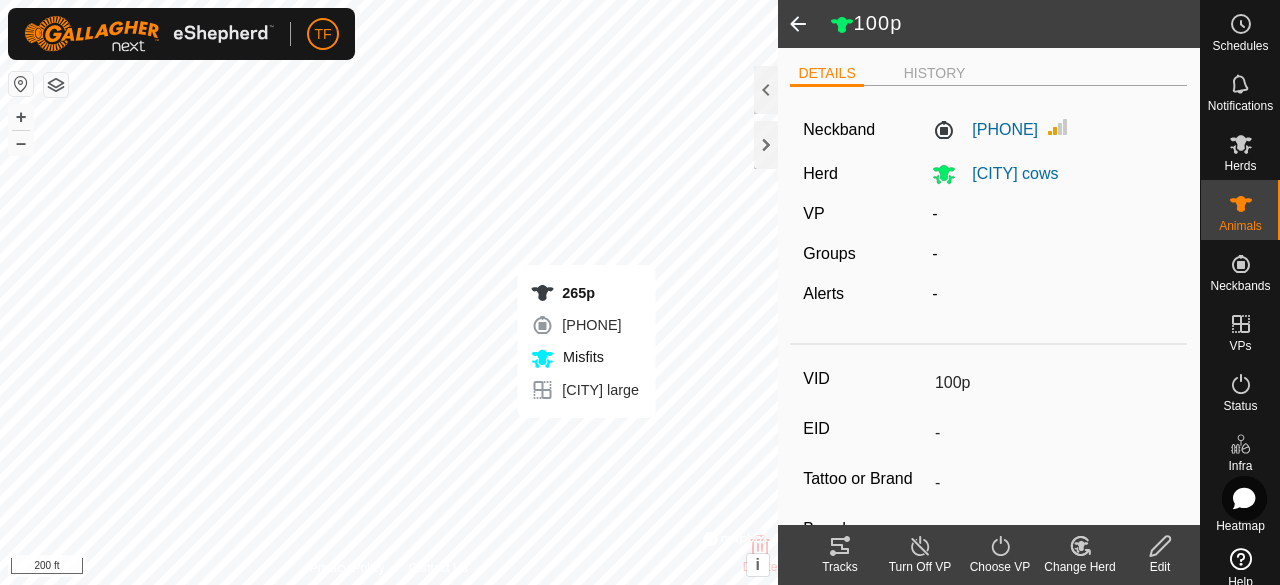 type 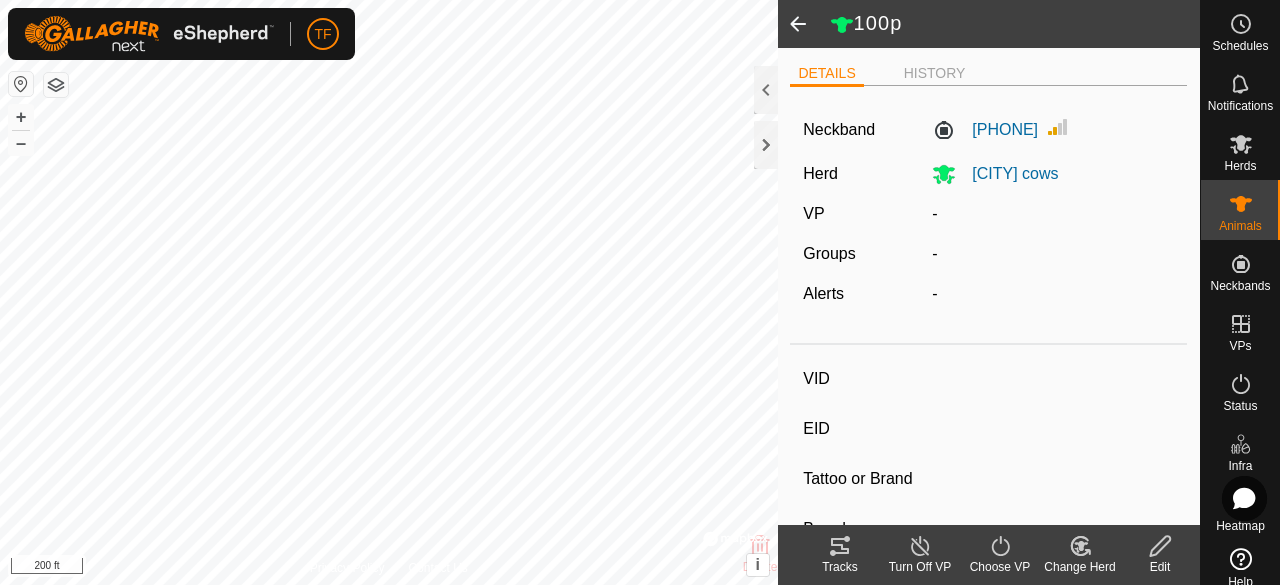 type on "[NUMBER]p" 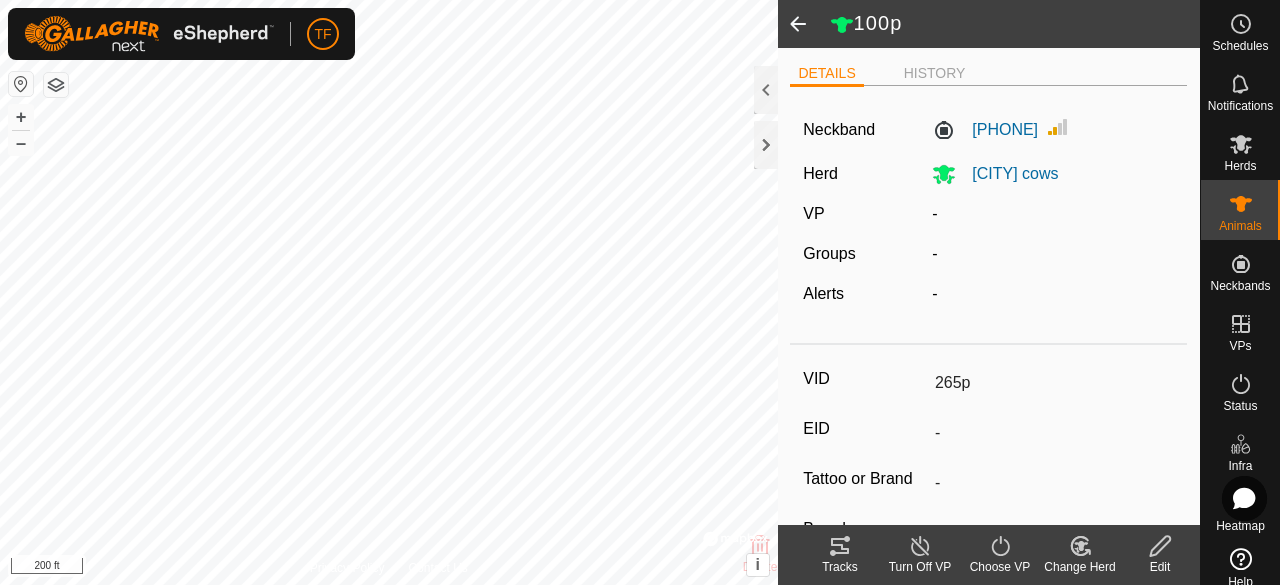 click 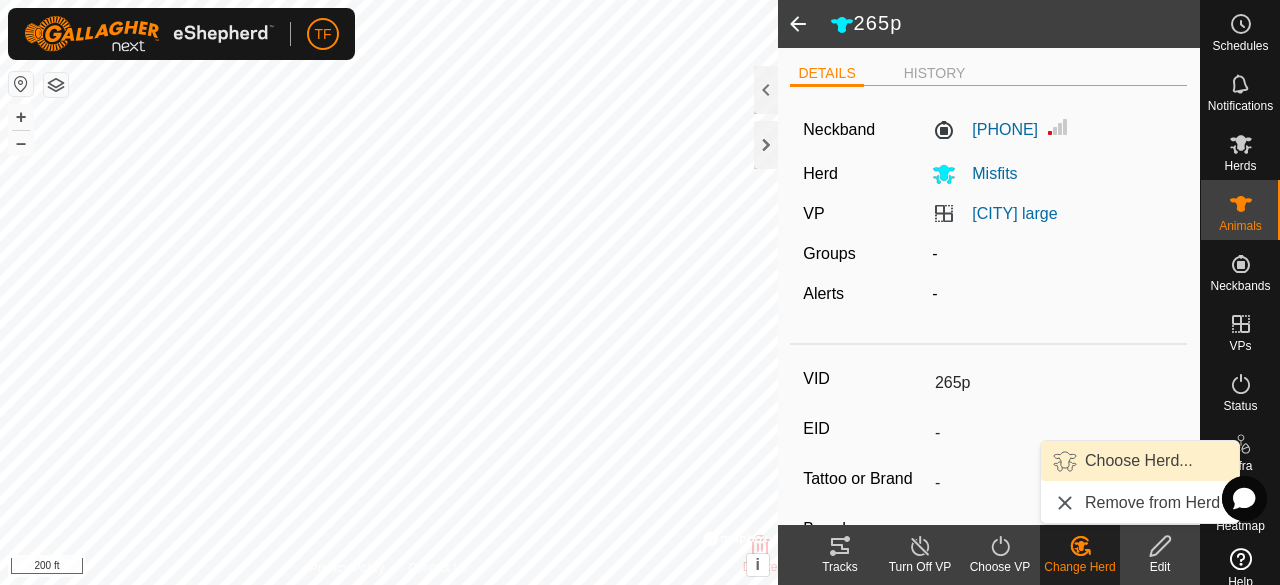 click on "Choose Herd..." at bounding box center (1139, 461) 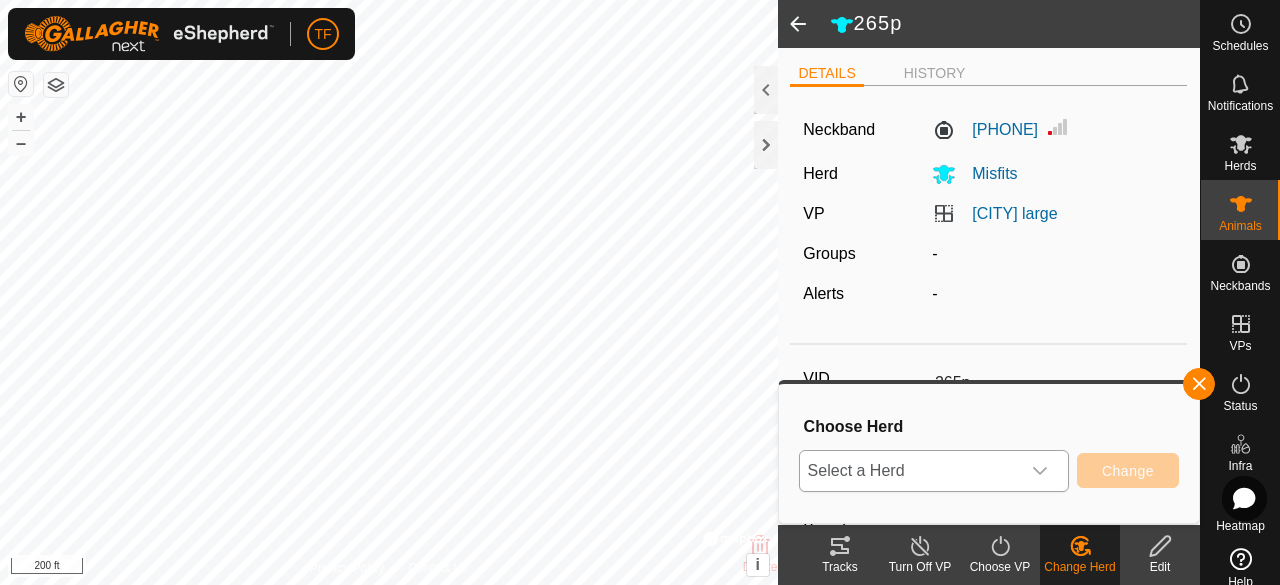 click on "Select a Herd" at bounding box center [910, 471] 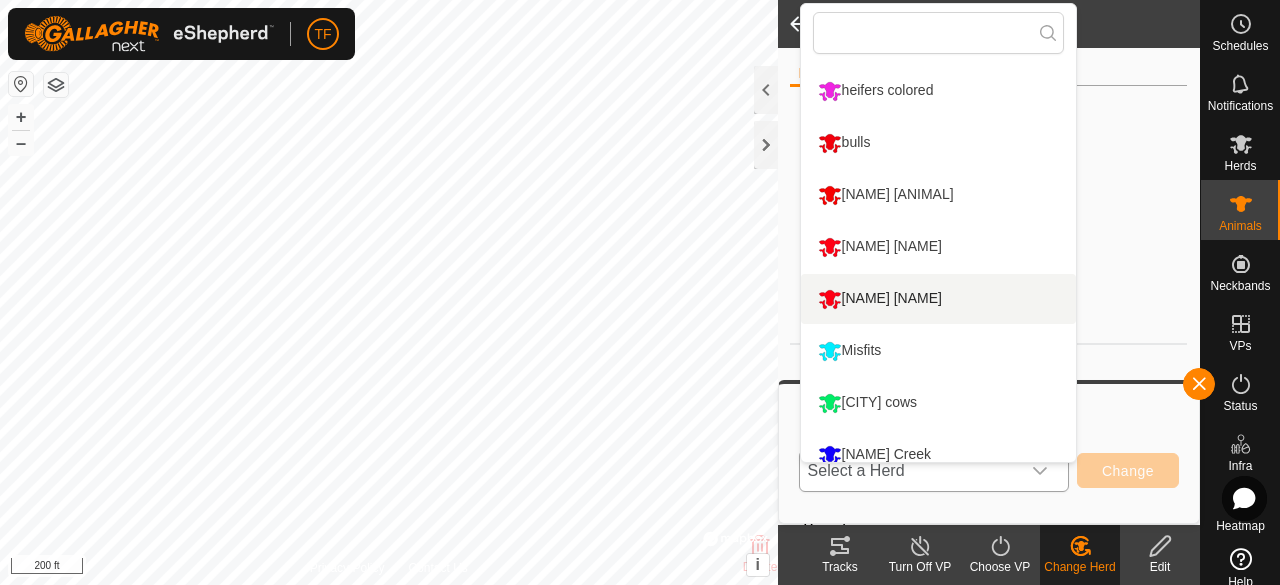 scroll, scrollTop: 214, scrollLeft: 0, axis: vertical 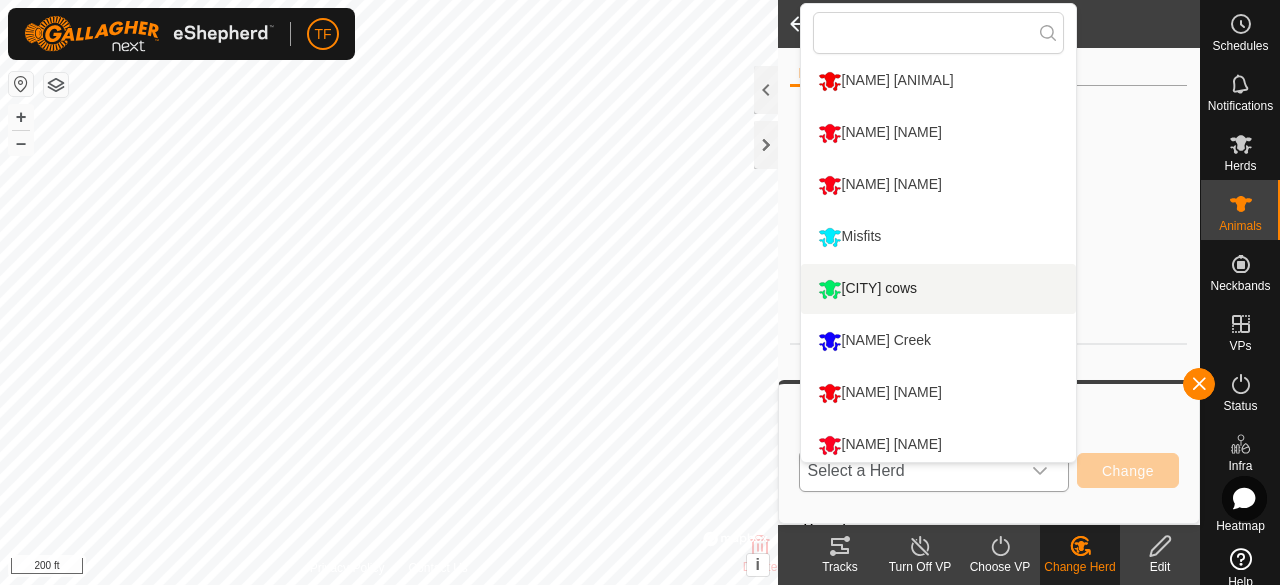 click on "Simcoe cows" at bounding box center [938, 289] 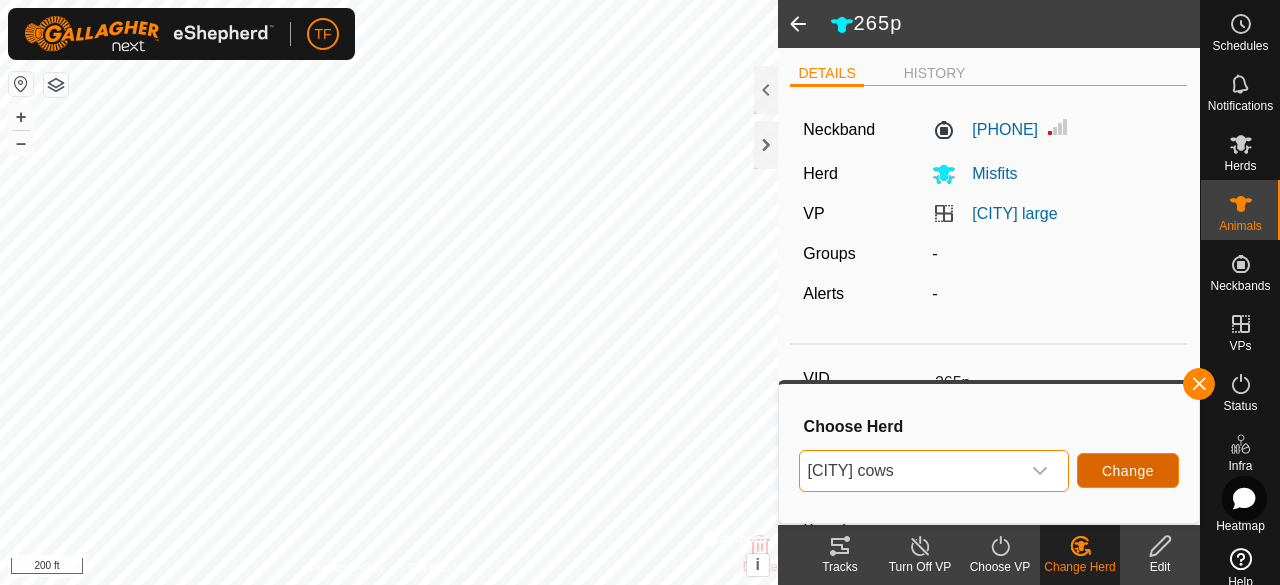click on "Change" at bounding box center (1128, 471) 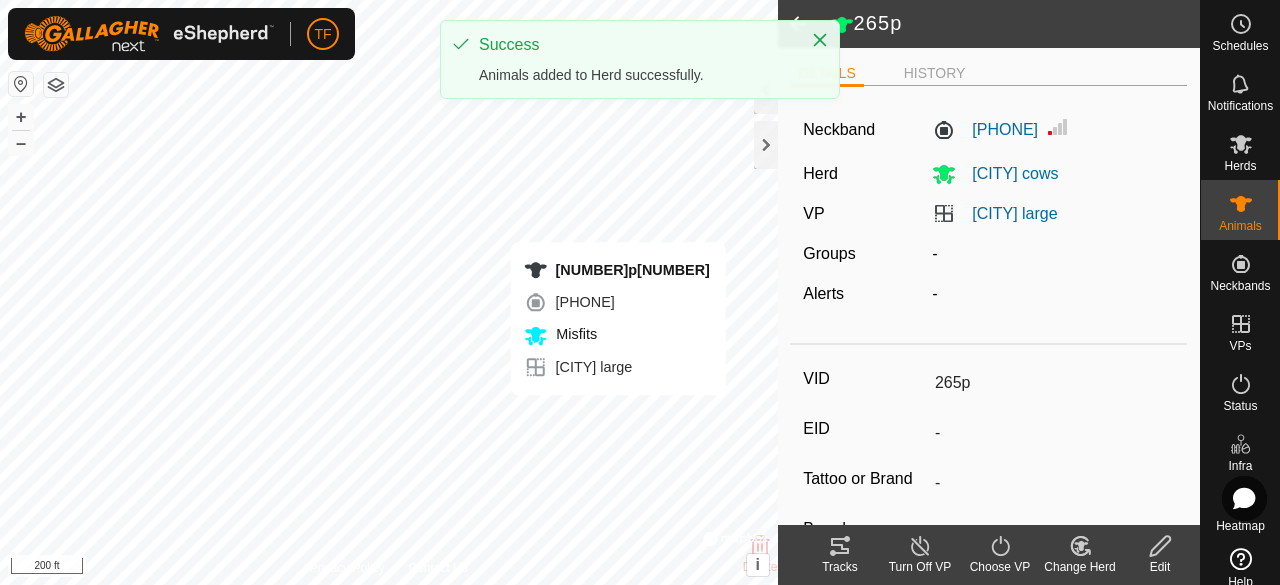 type 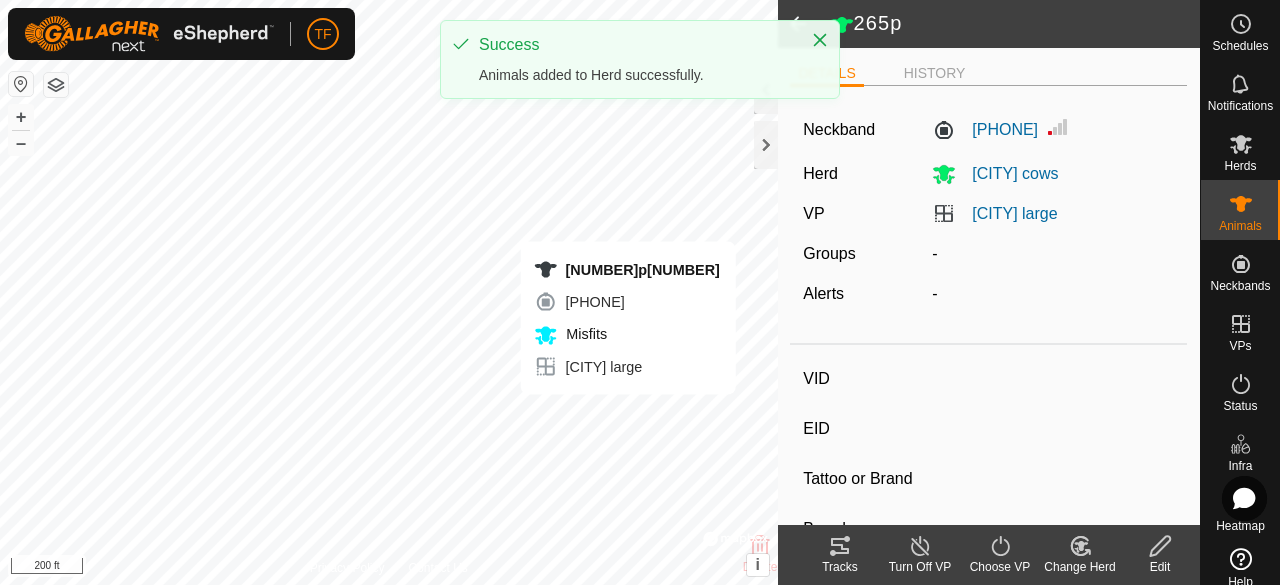 type on "[NUMBER]p" 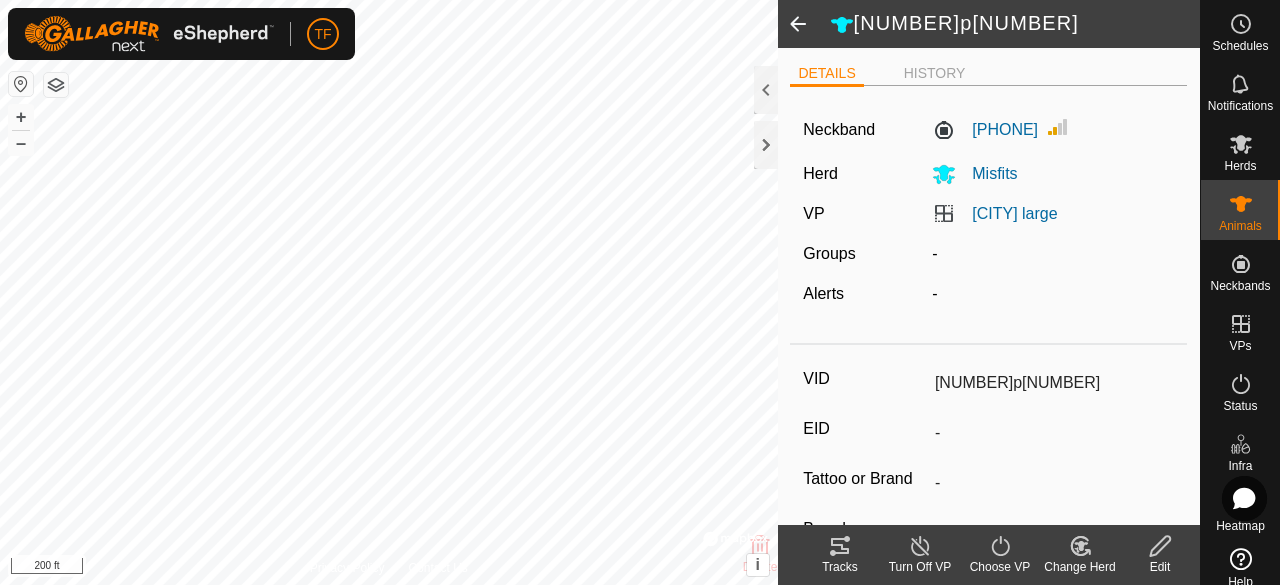 click 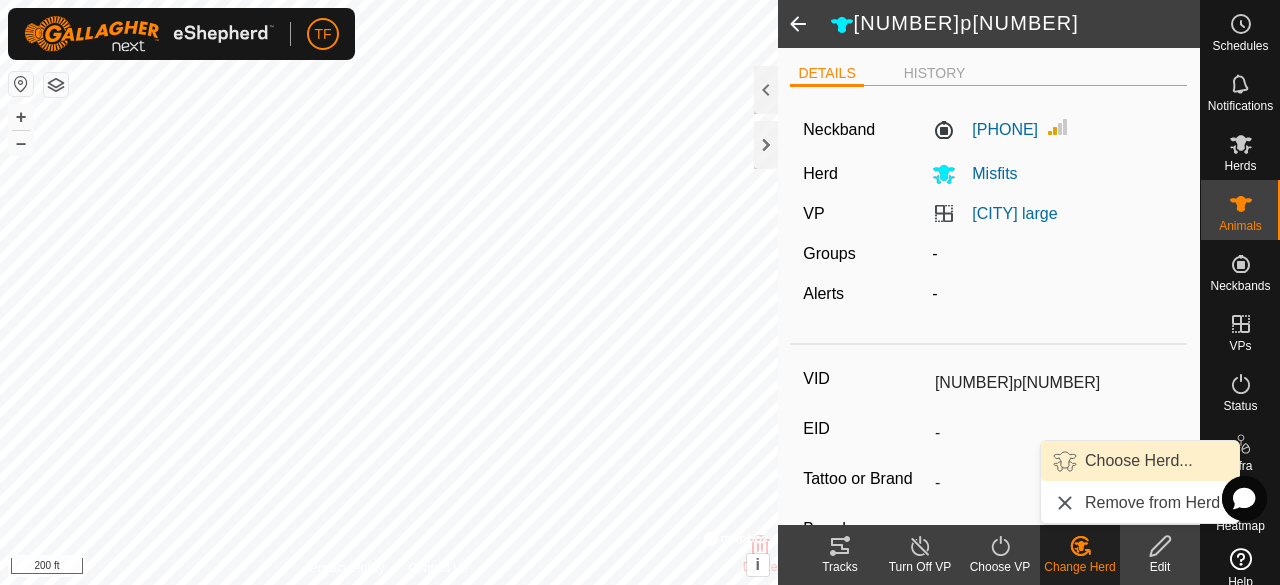 click on "Choose Herd..." at bounding box center [1140, 461] 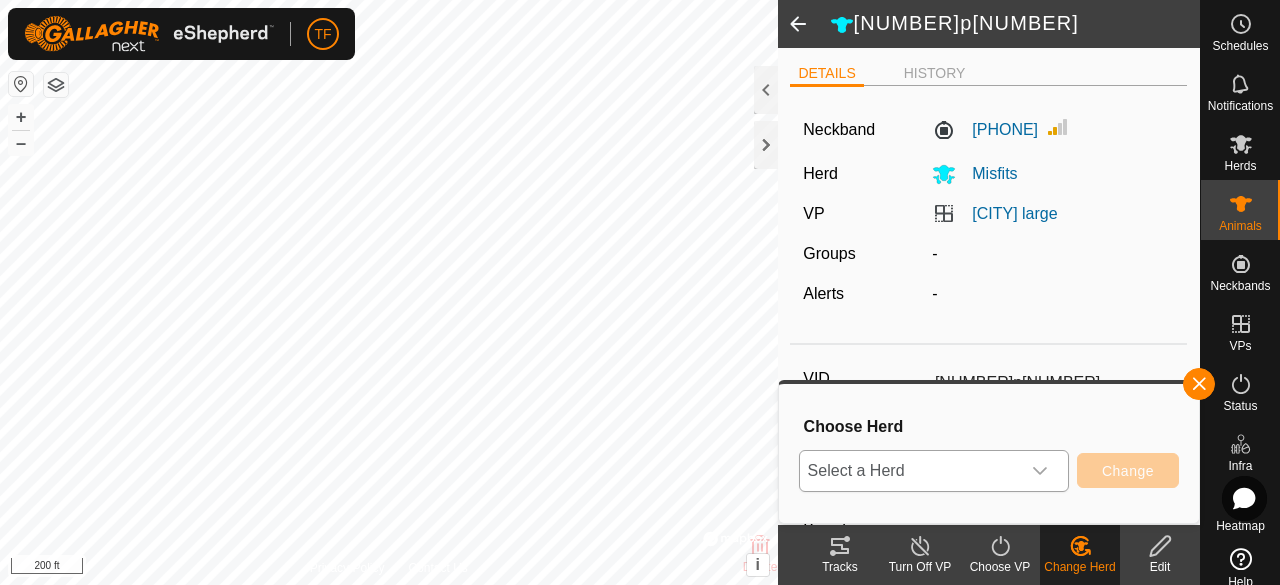 click 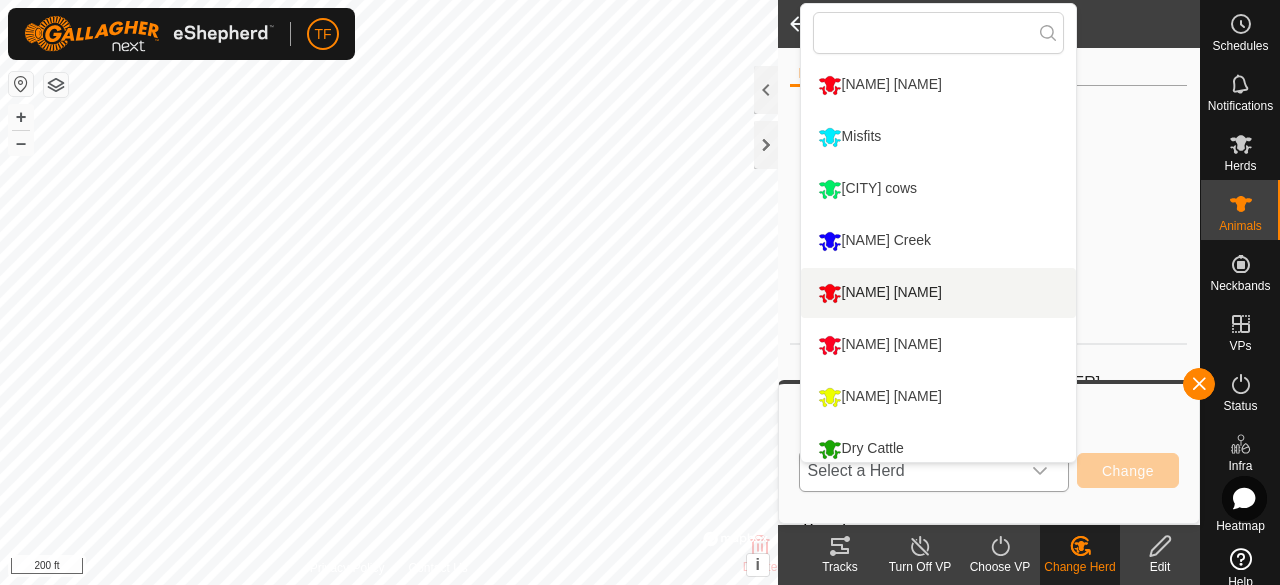 scroll, scrollTop: 326, scrollLeft: 0, axis: vertical 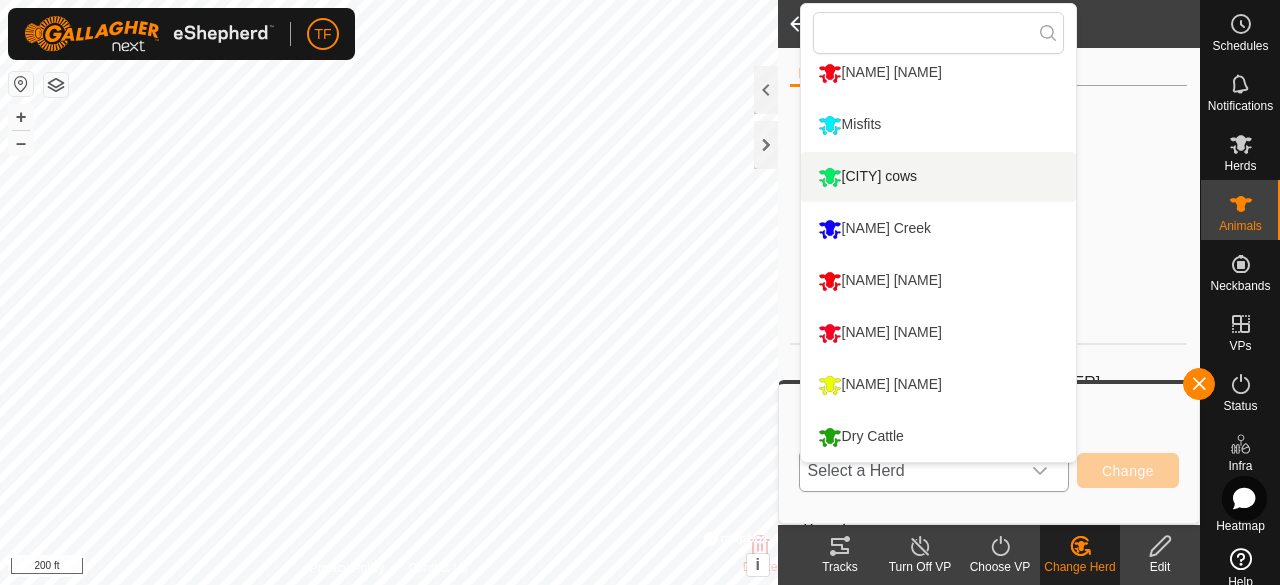 click on "Simcoe cows" at bounding box center [938, 177] 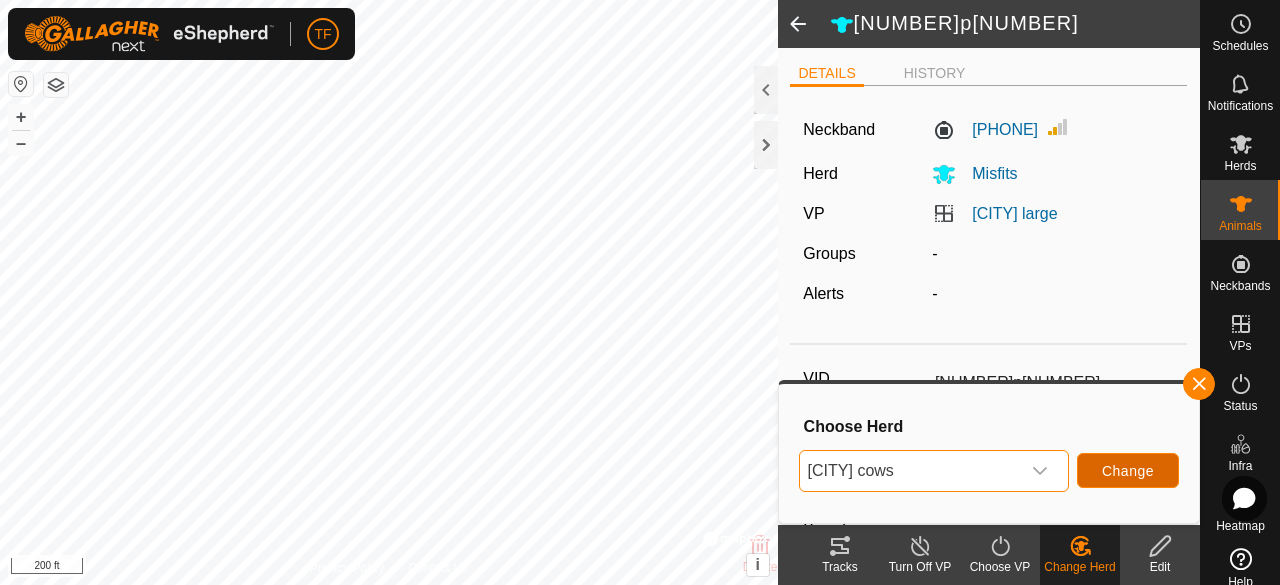 click on "Change" at bounding box center [1128, 471] 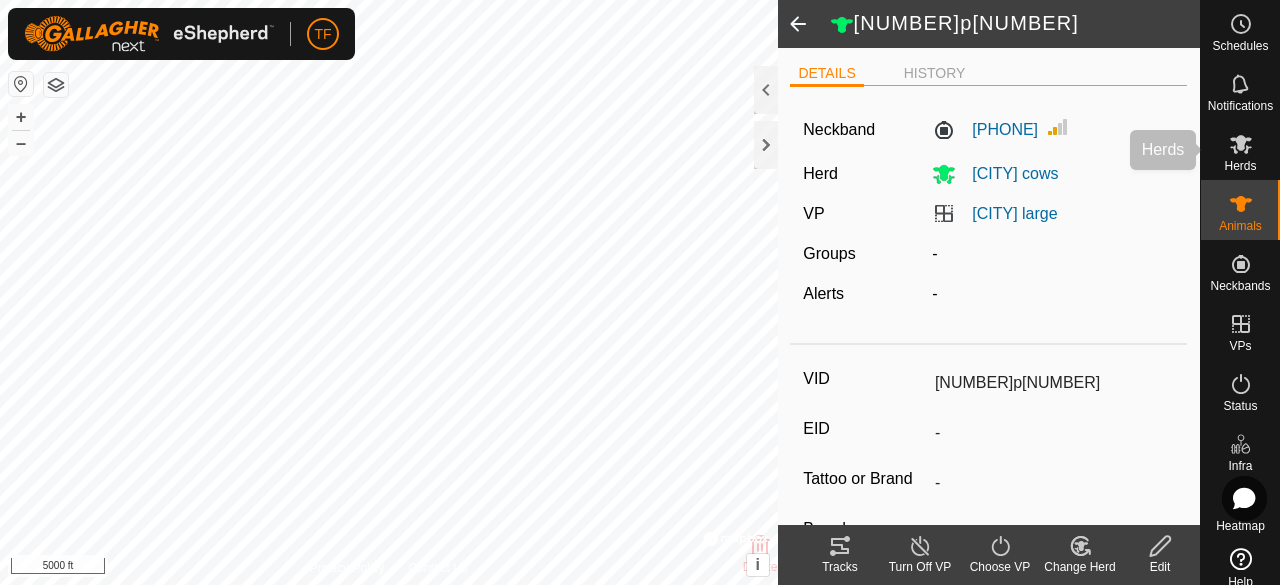 click on "Herds" at bounding box center [1240, 166] 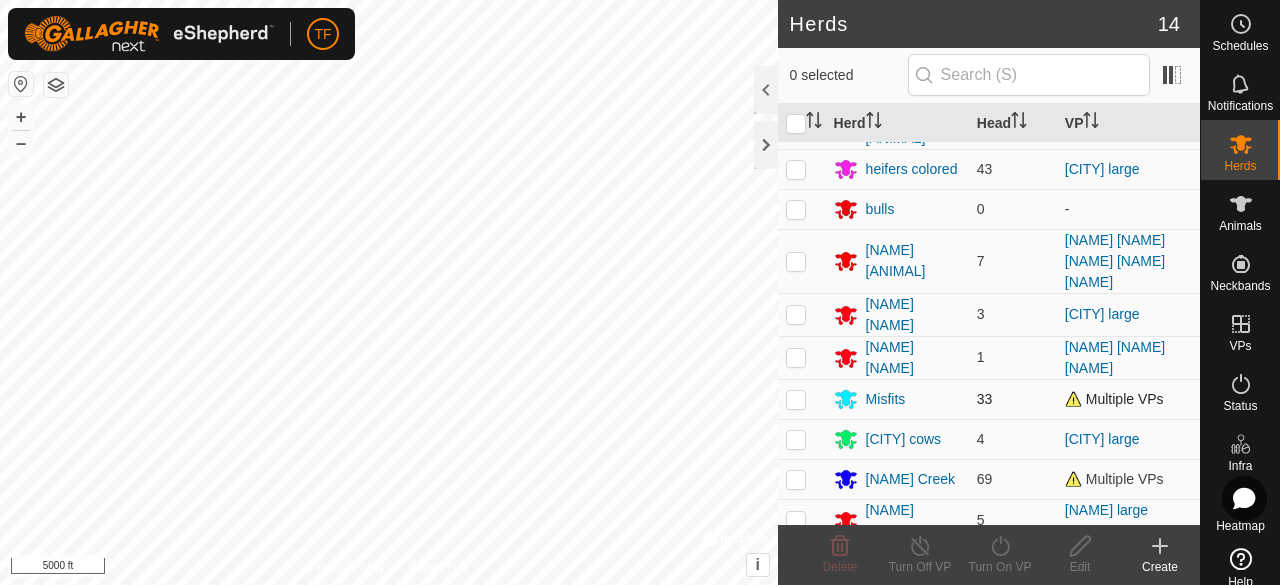 scroll, scrollTop: 192, scrollLeft: 0, axis: vertical 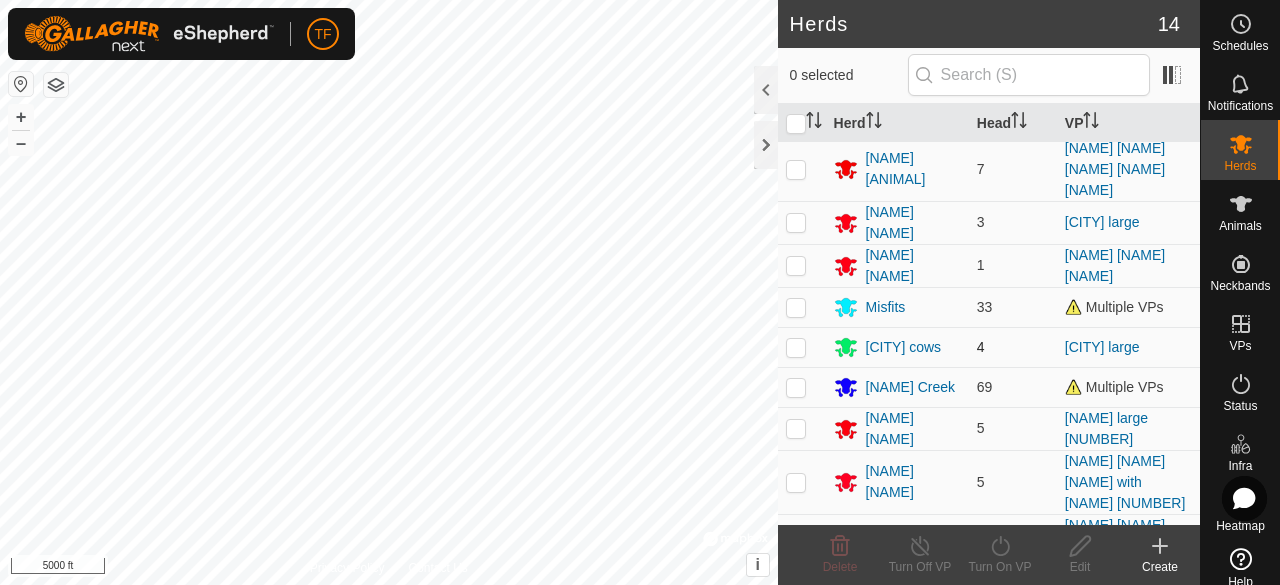 click at bounding box center (796, 347) 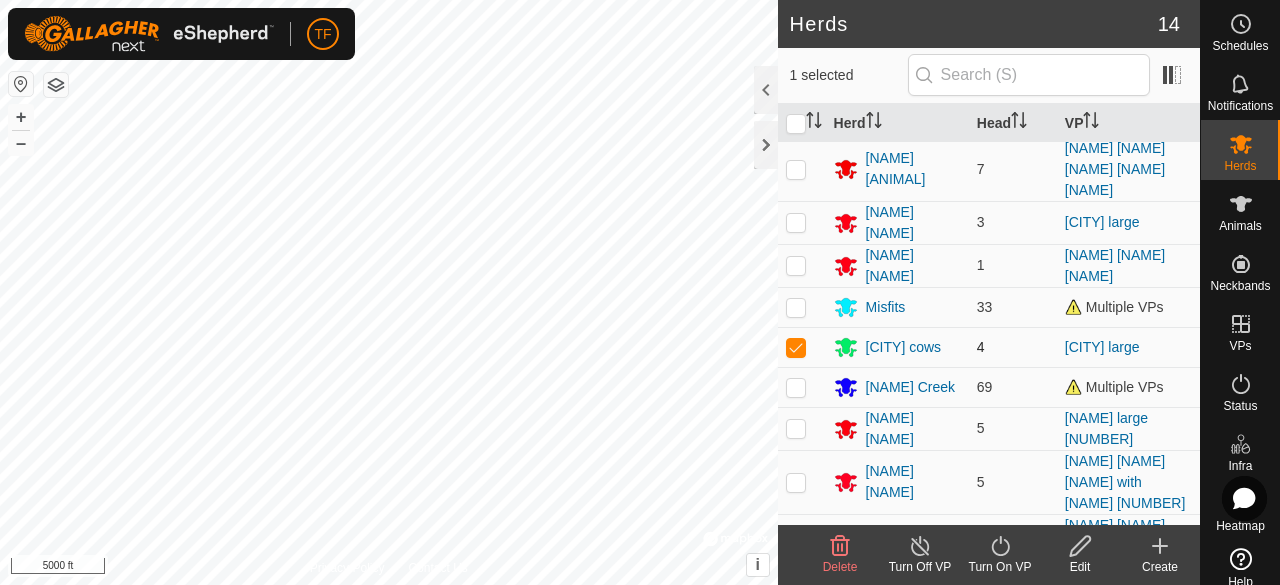 checkbox on "true" 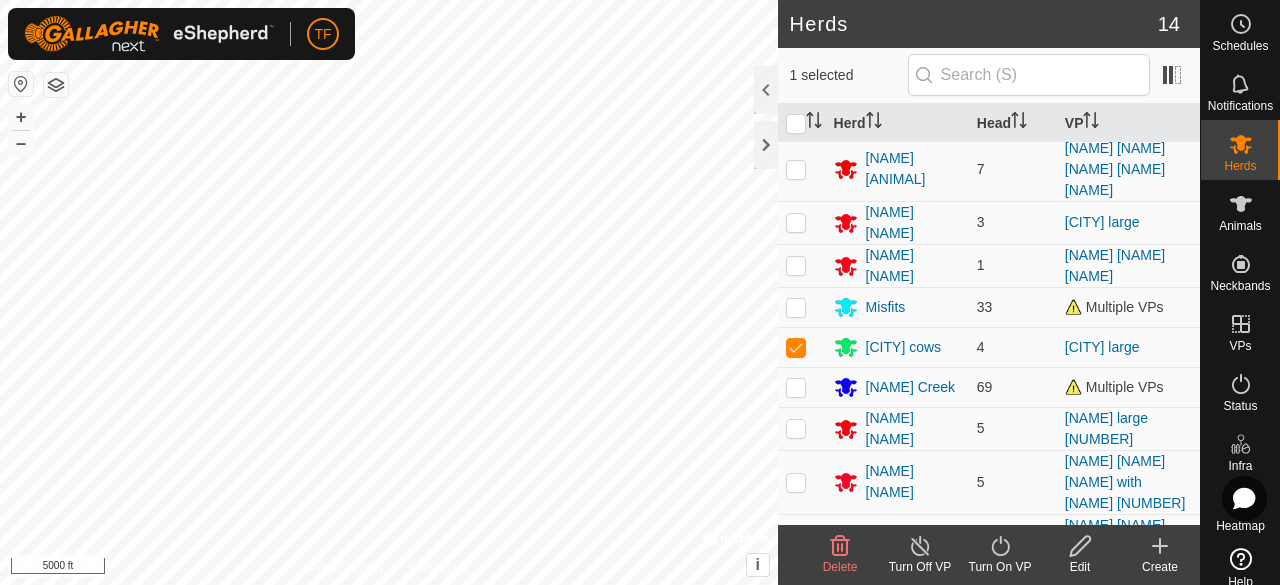 click 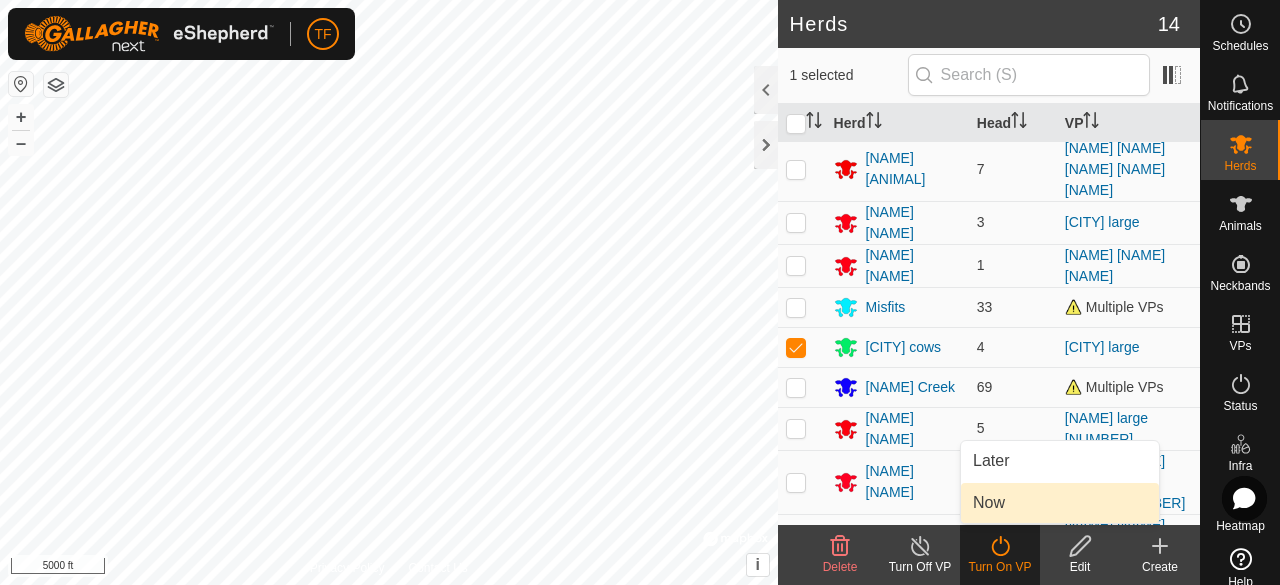 click on "Now" at bounding box center (1060, 503) 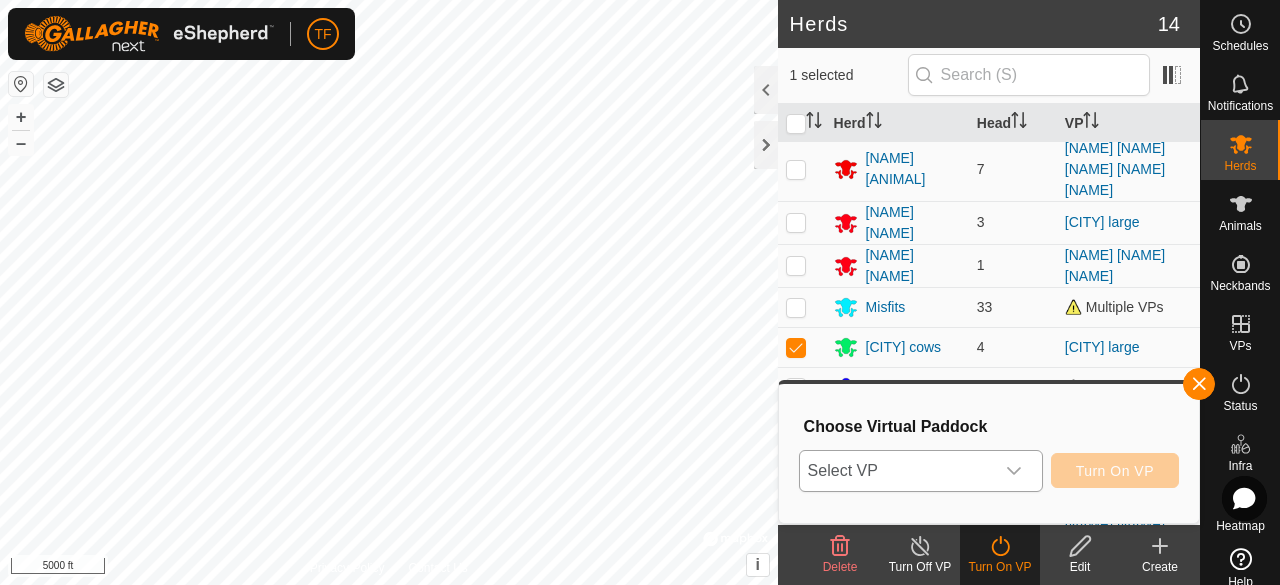 click 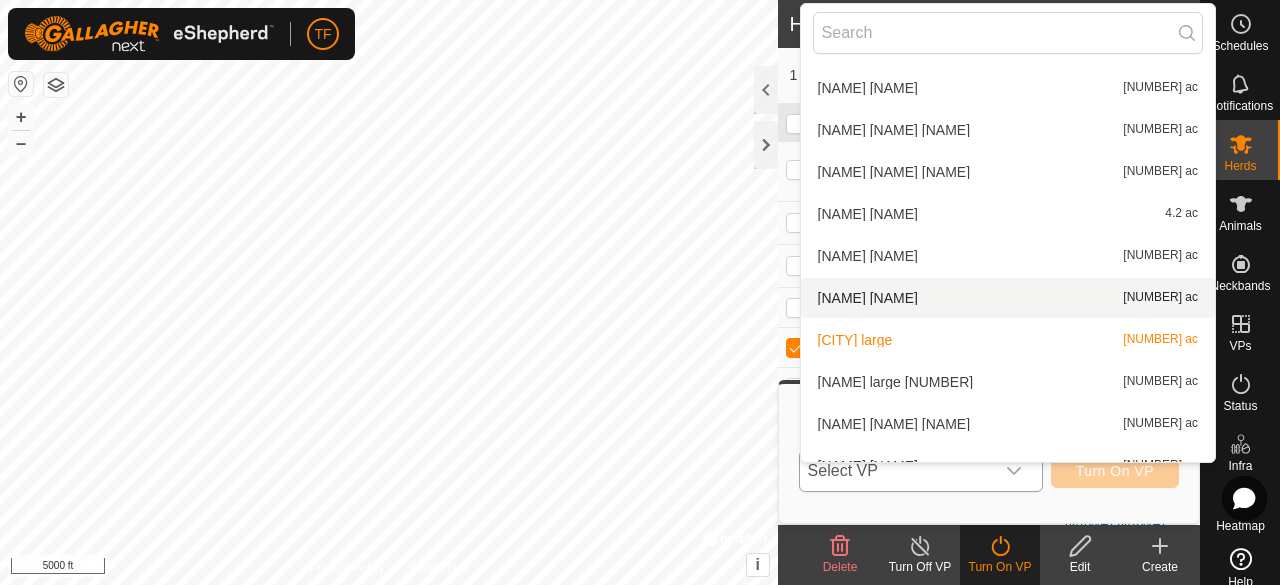 scroll, scrollTop: 1500, scrollLeft: 0, axis: vertical 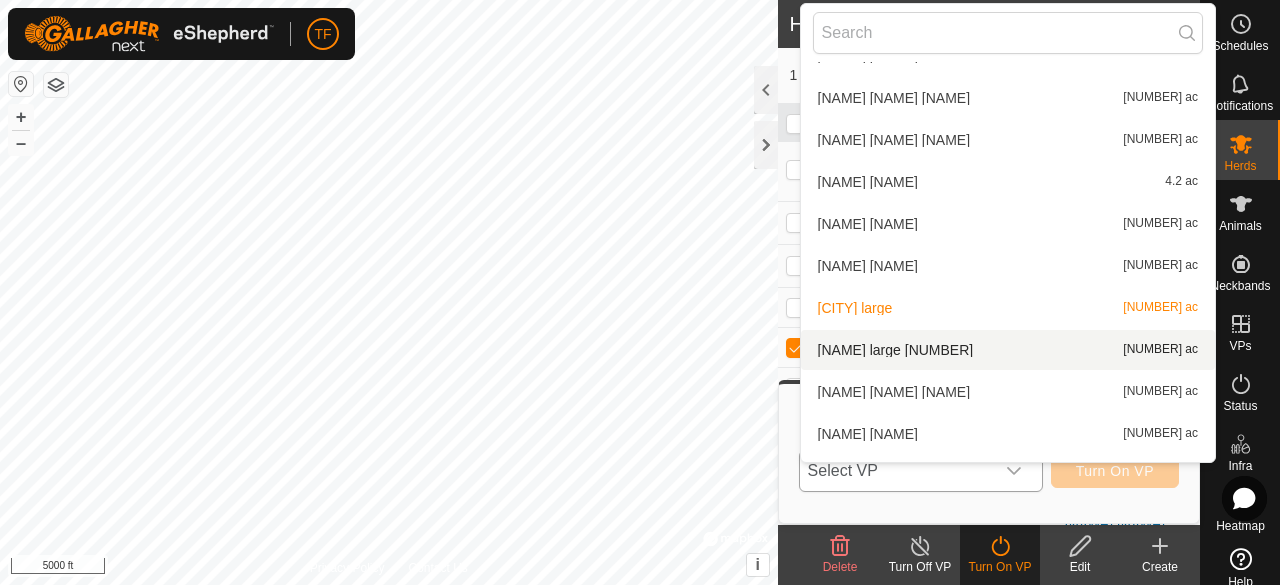 click on "Simcoe large 2  15,754.2 ac" at bounding box center (1008, 350) 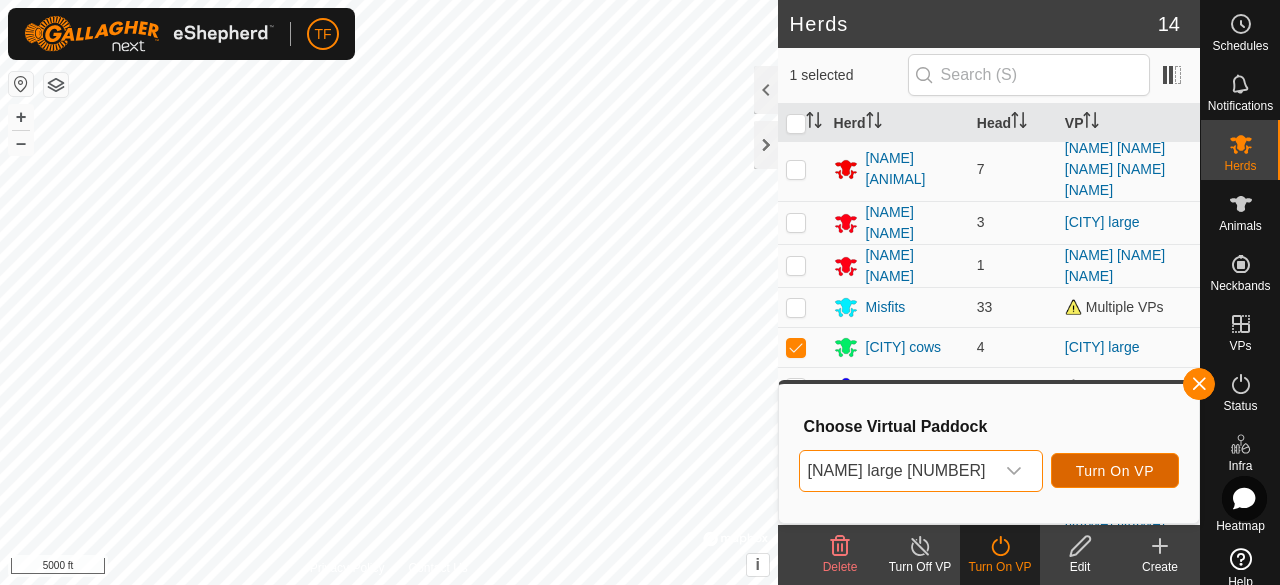 click on "Turn On VP" at bounding box center (1115, 470) 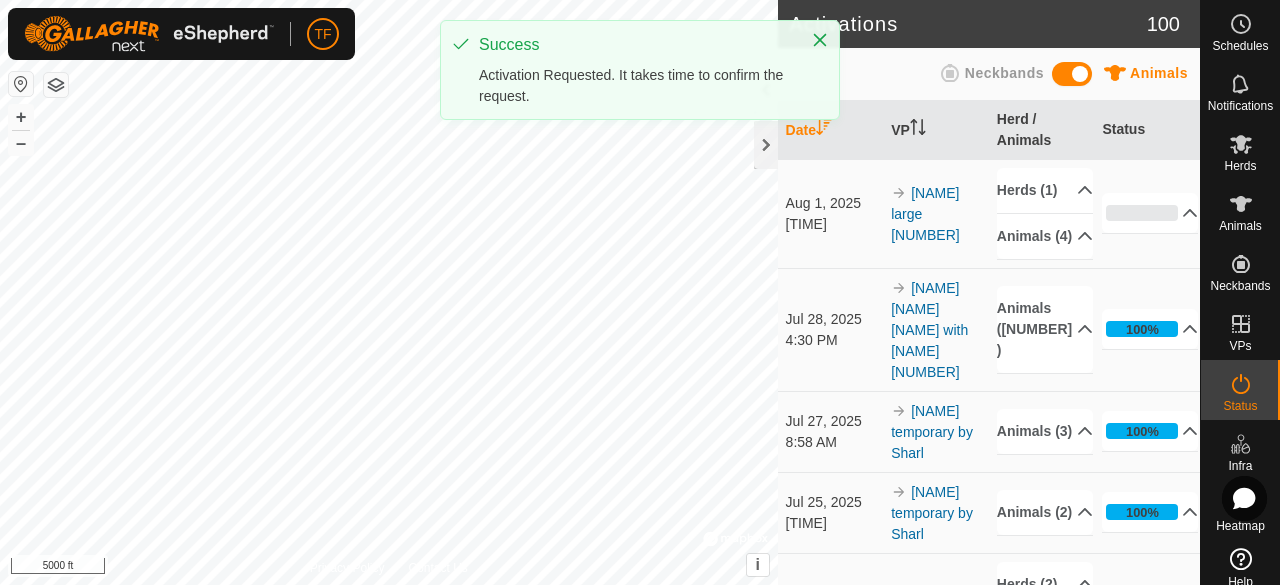 click 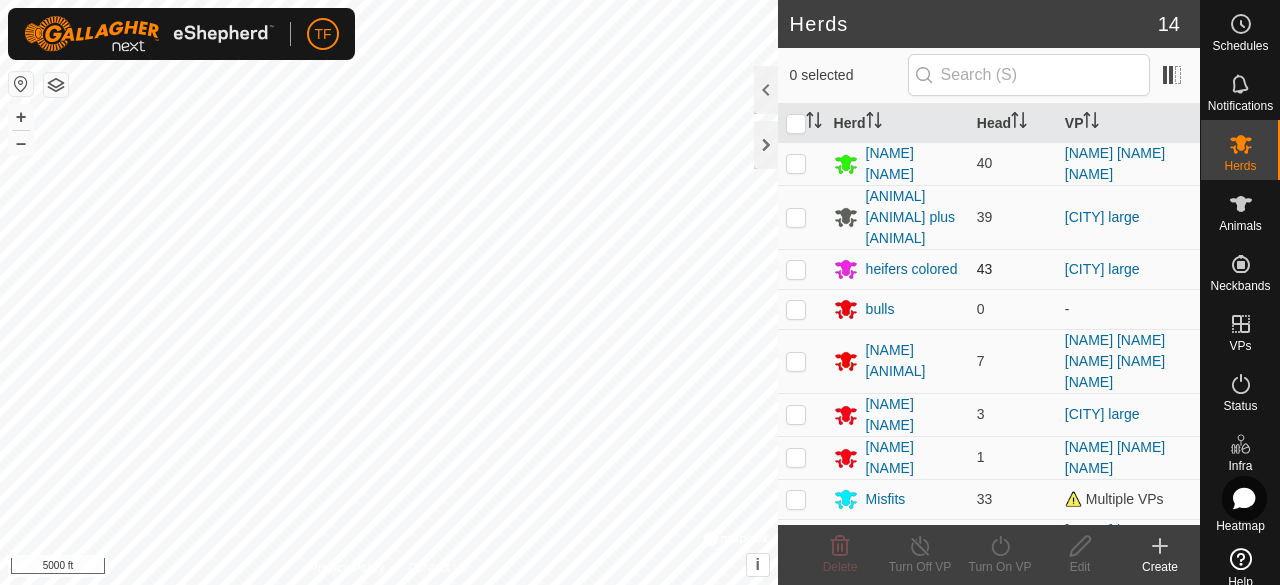 click at bounding box center (796, 269) 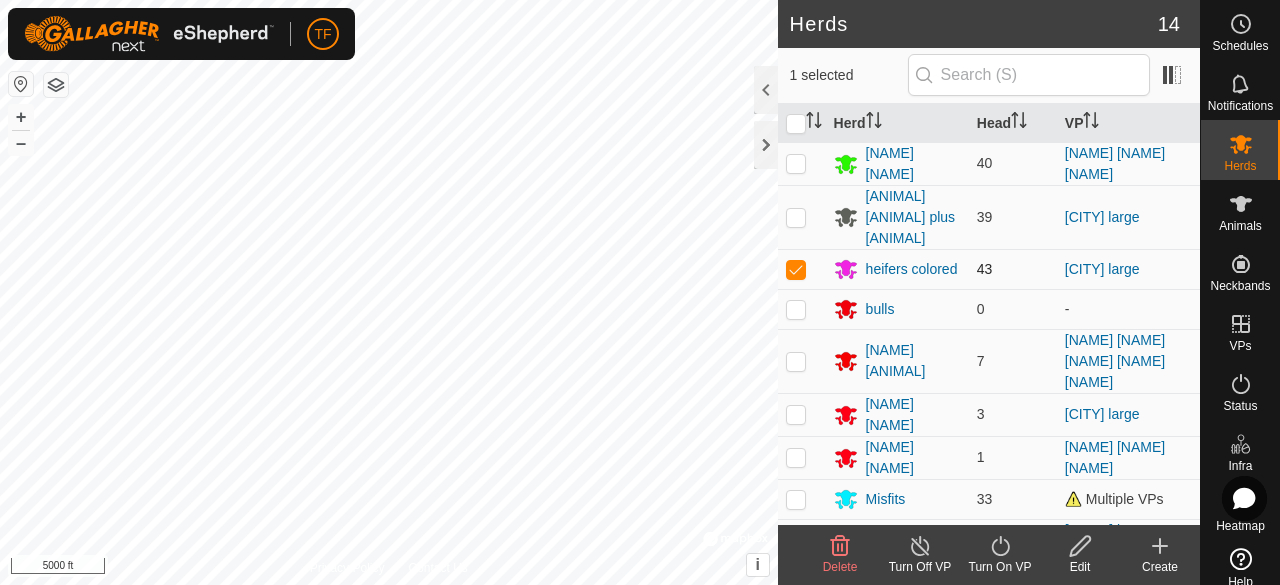 checkbox on "true" 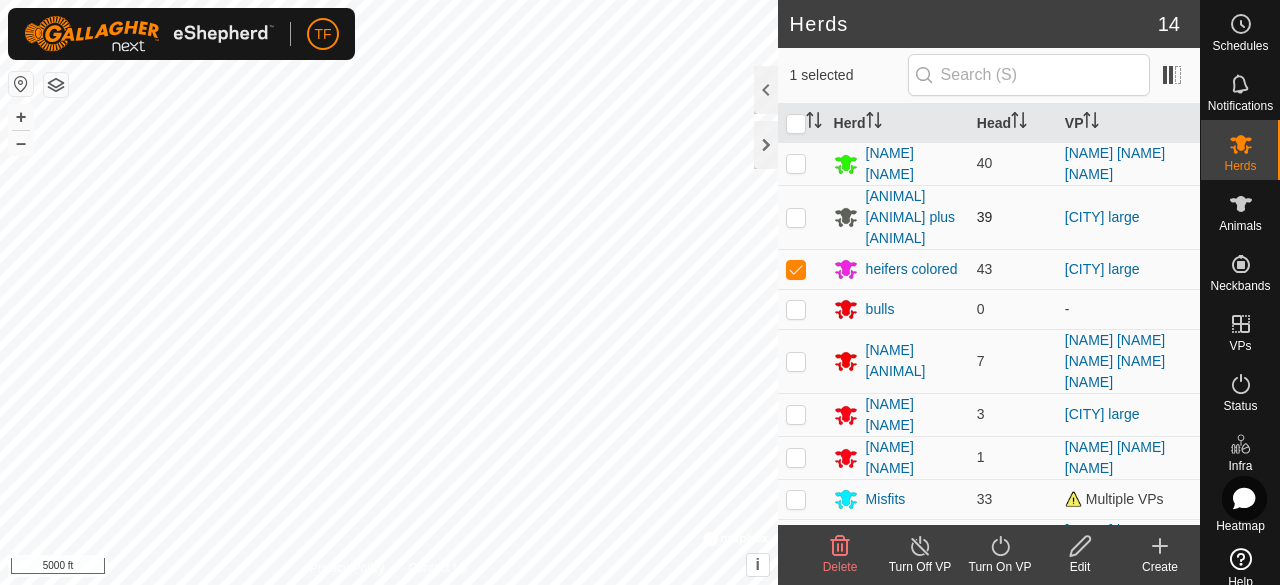 click at bounding box center (796, 217) 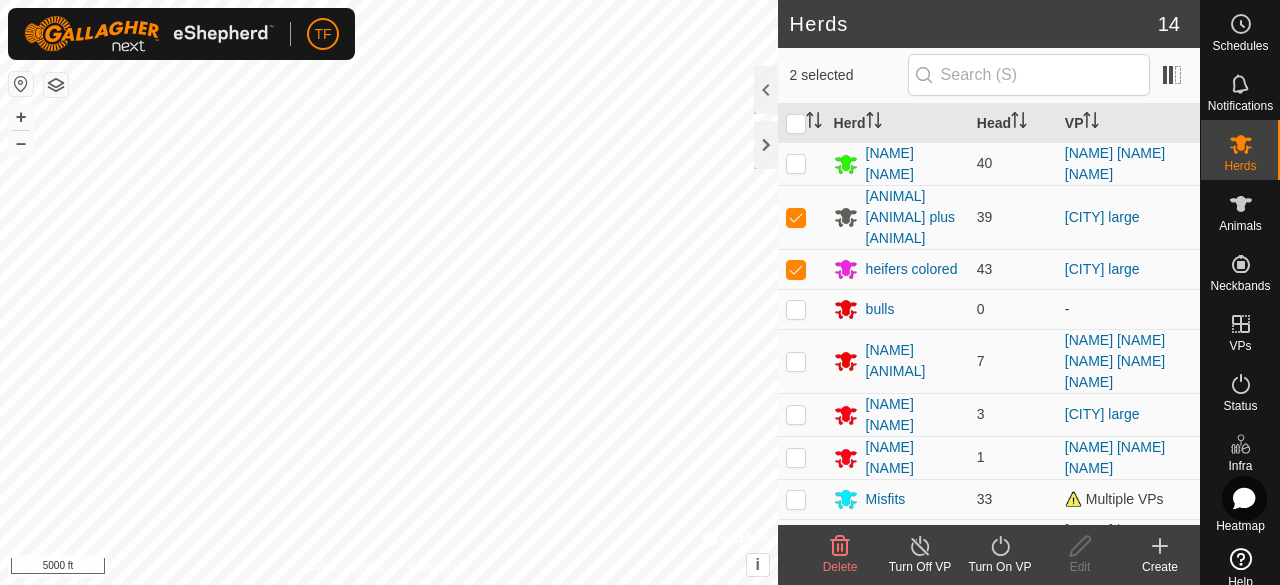 click 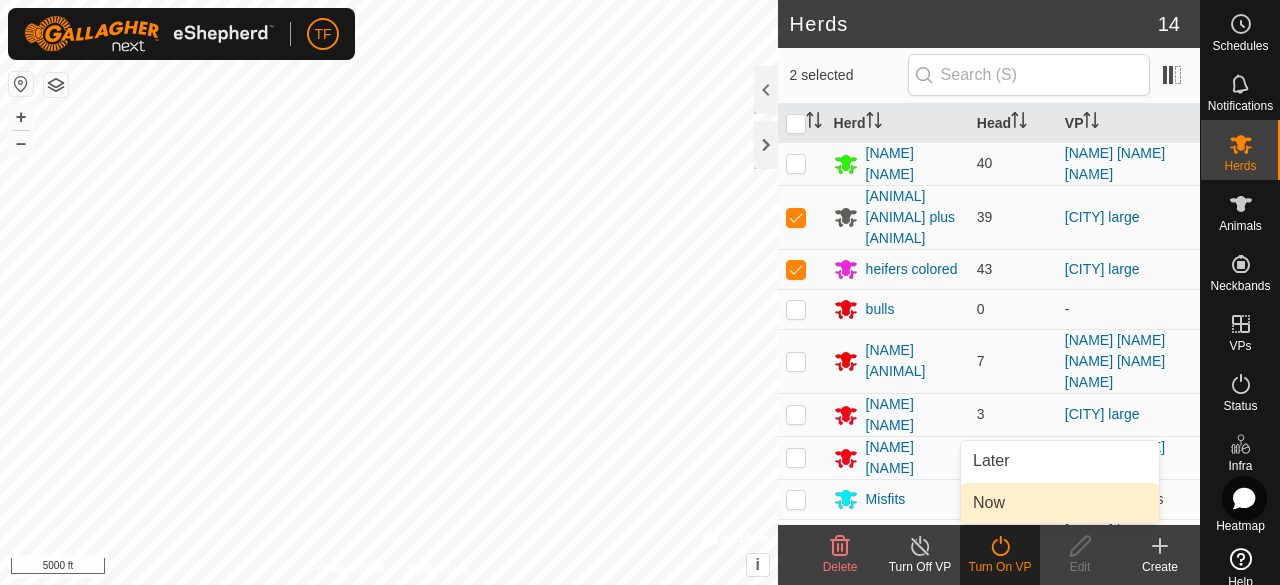 click on "Now" at bounding box center (1060, 503) 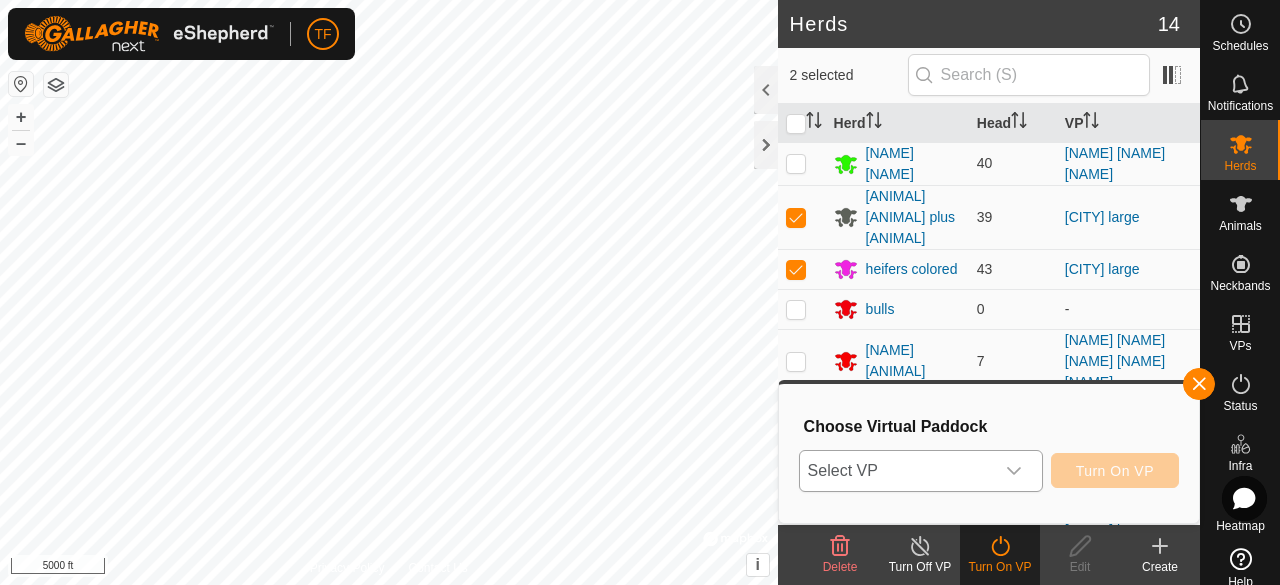 click 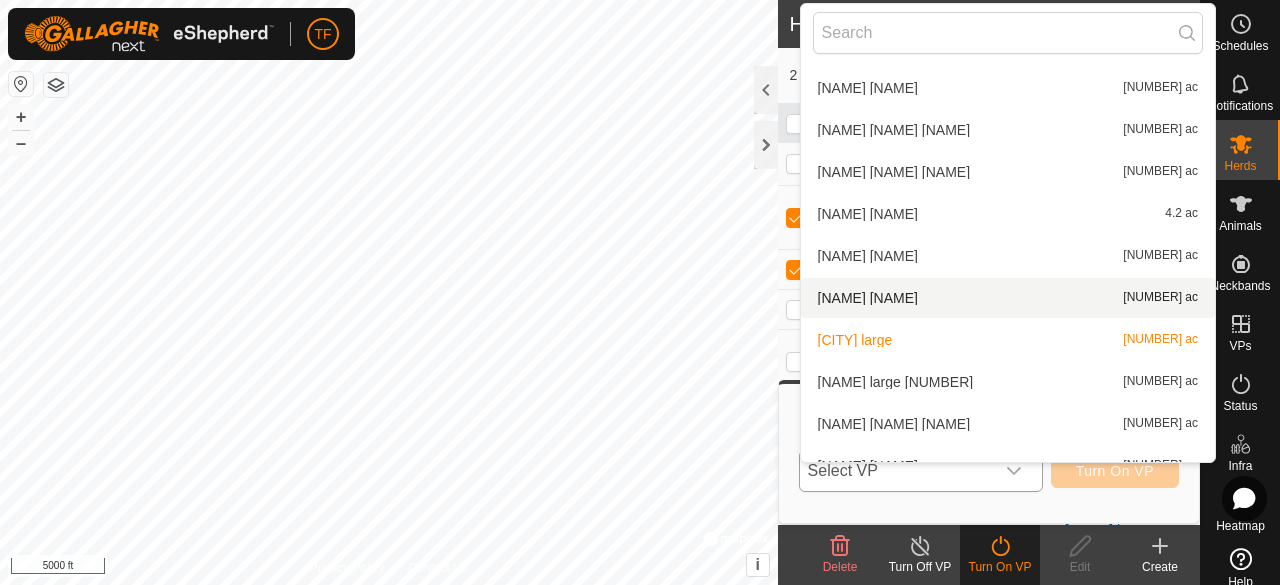 scroll, scrollTop: 1500, scrollLeft: 0, axis: vertical 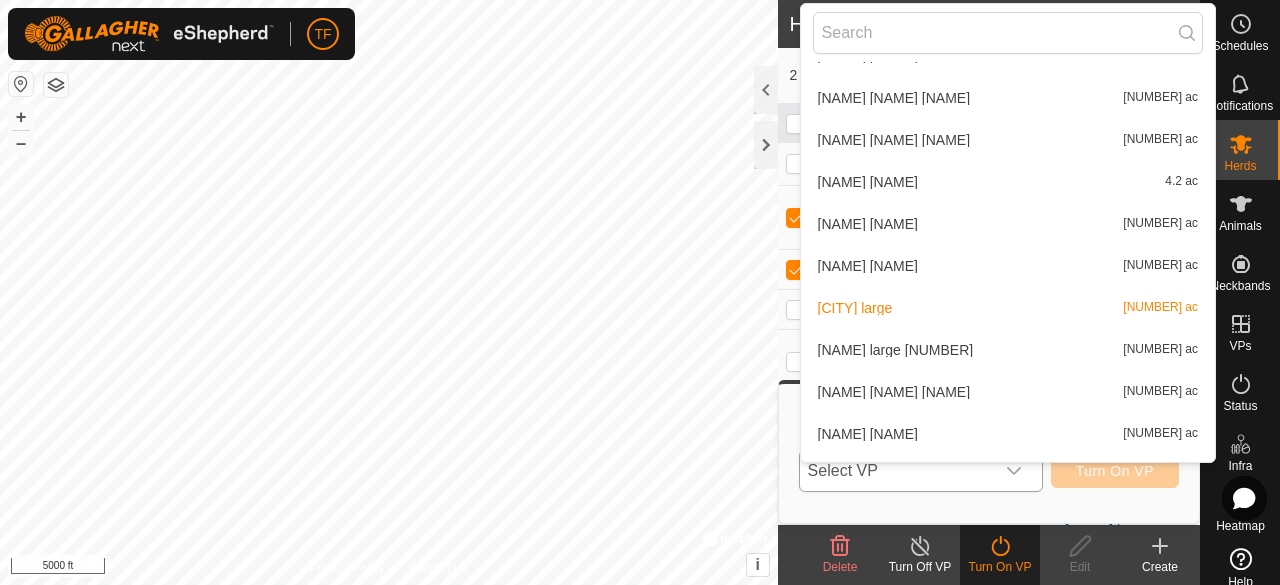 click on "Simcoe large 2  15,754.2 ac" at bounding box center [1008, 350] 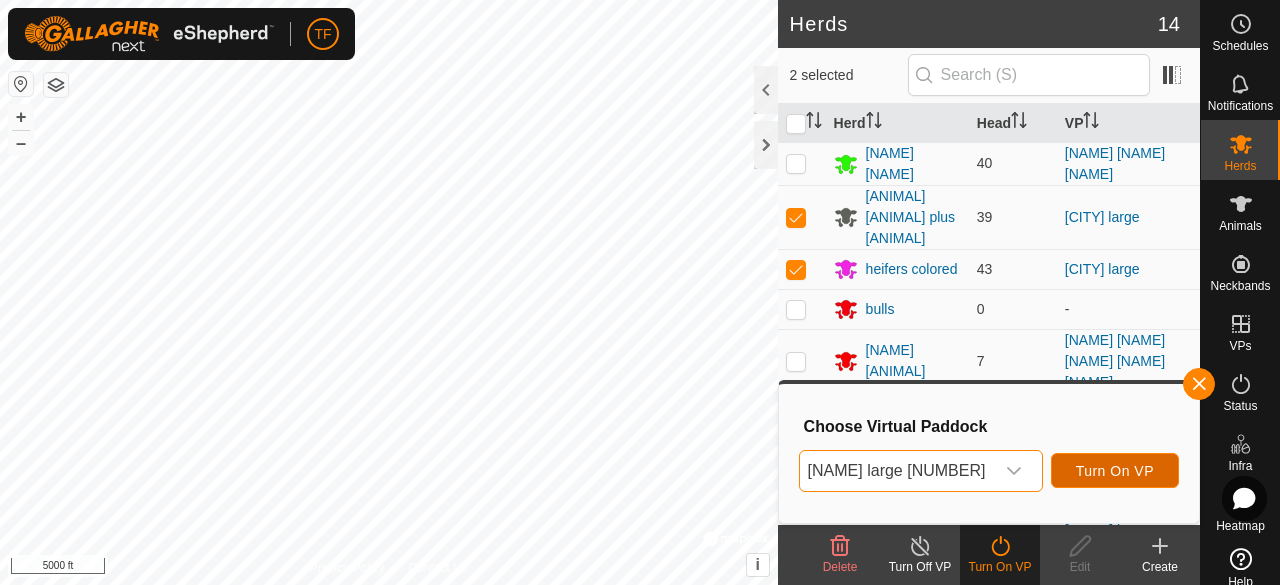 click on "Turn On VP" at bounding box center (1115, 471) 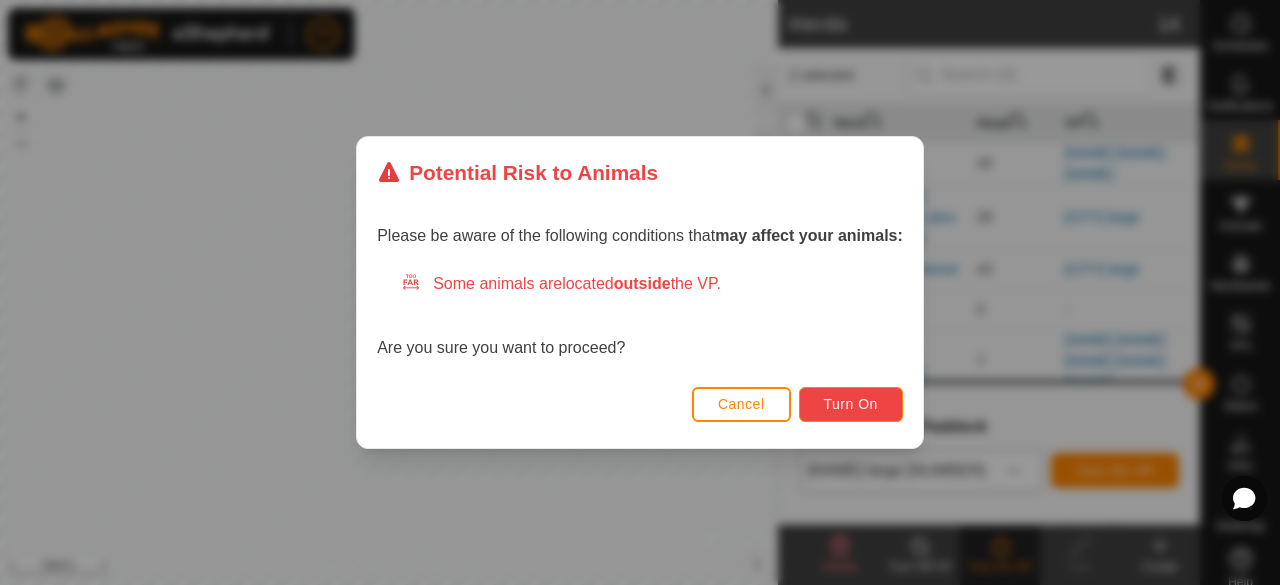 click on "Turn On" at bounding box center (851, 404) 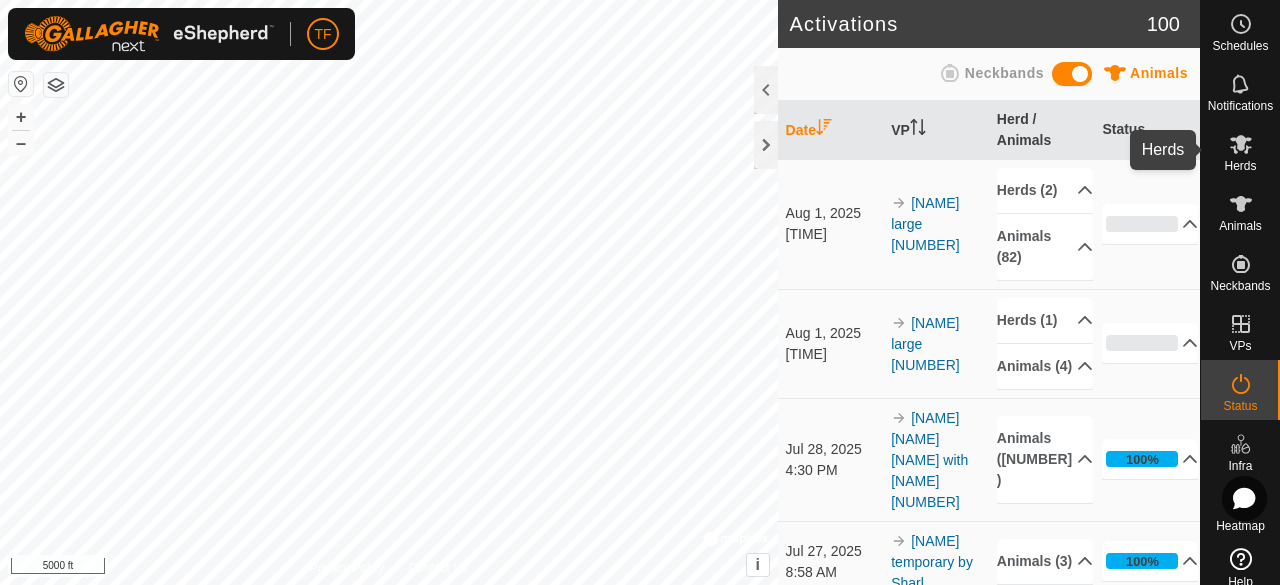 click 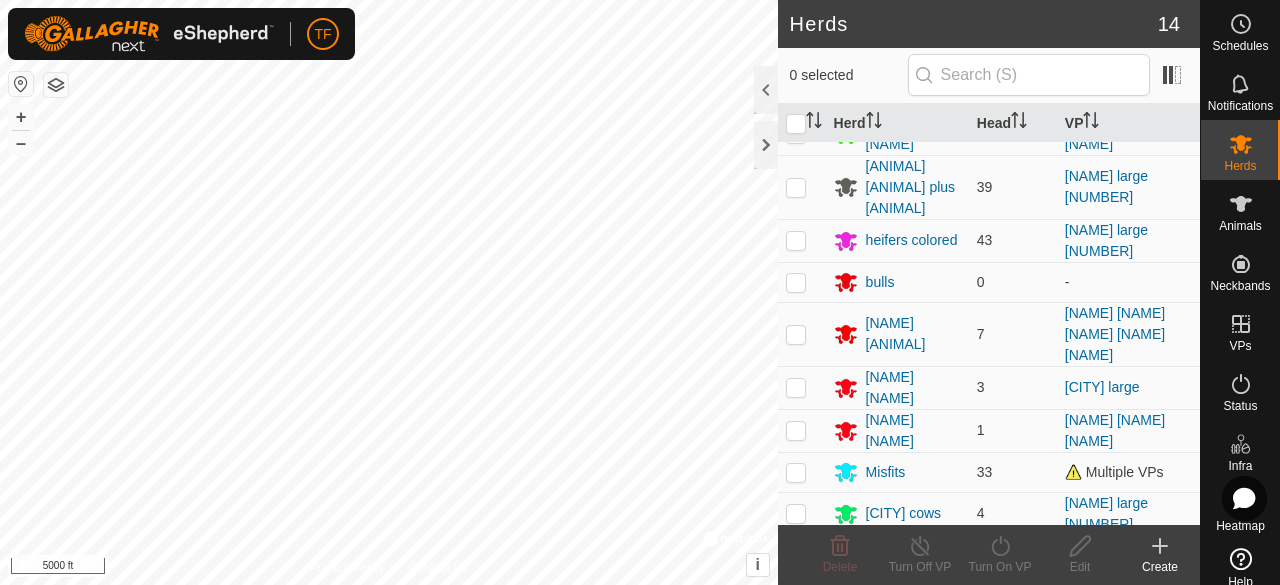 scroll, scrollTop: 0, scrollLeft: 0, axis: both 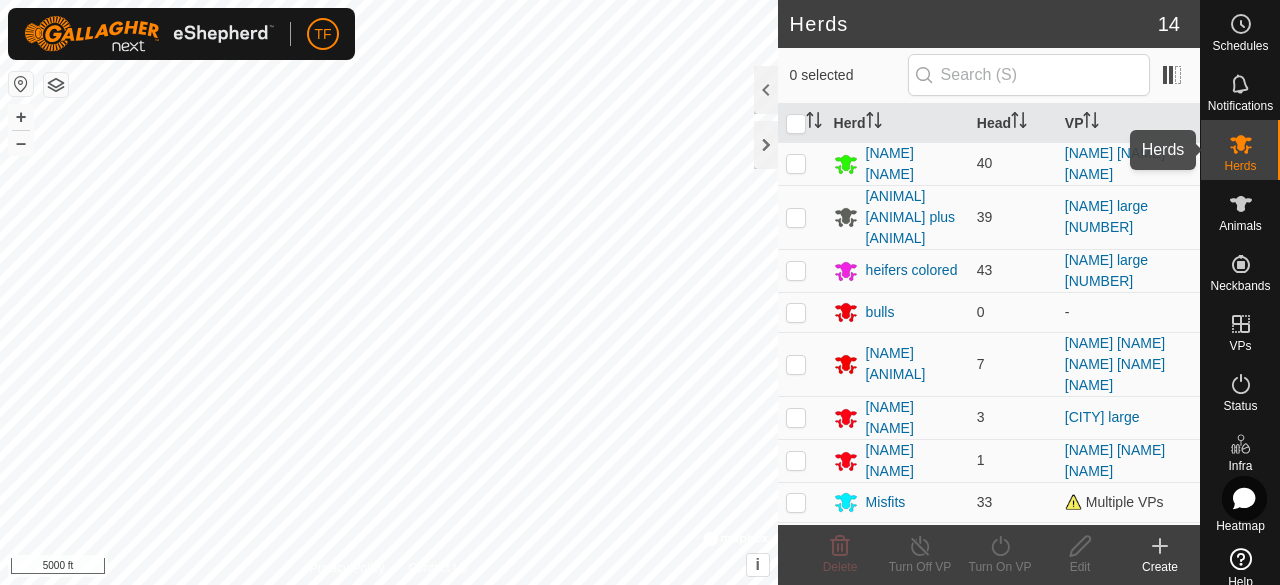click 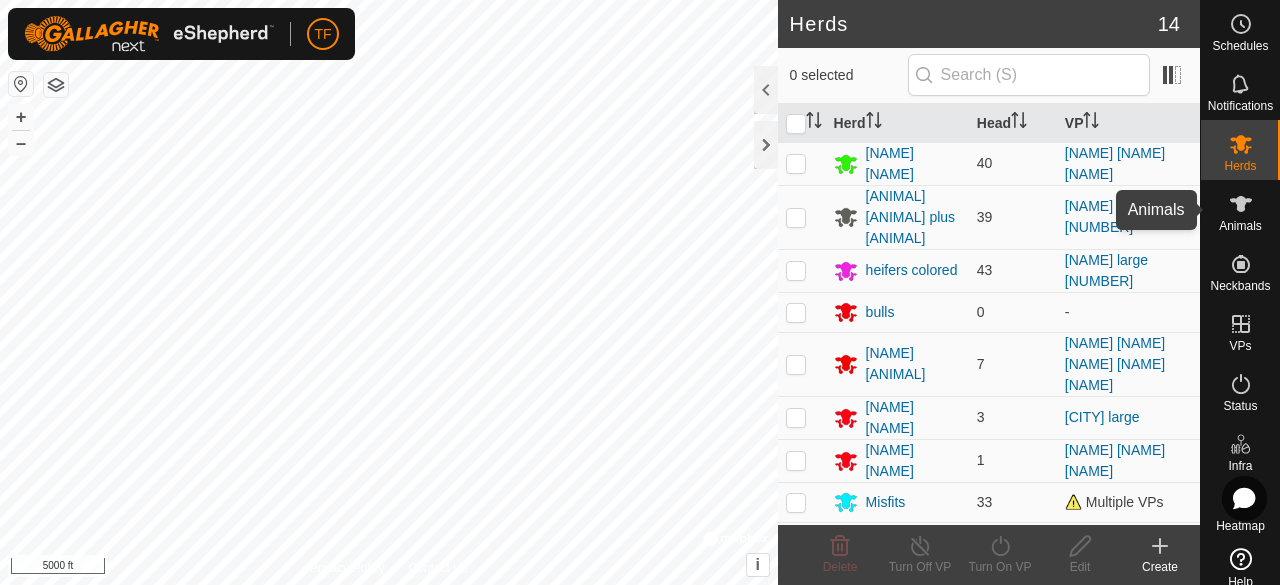 click 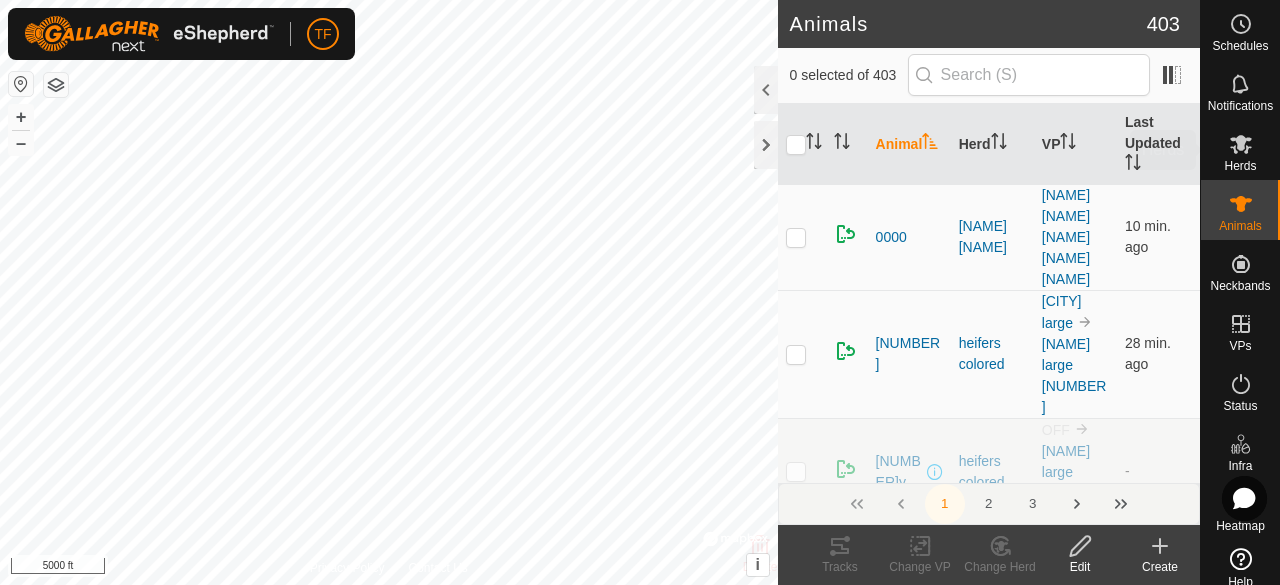 click 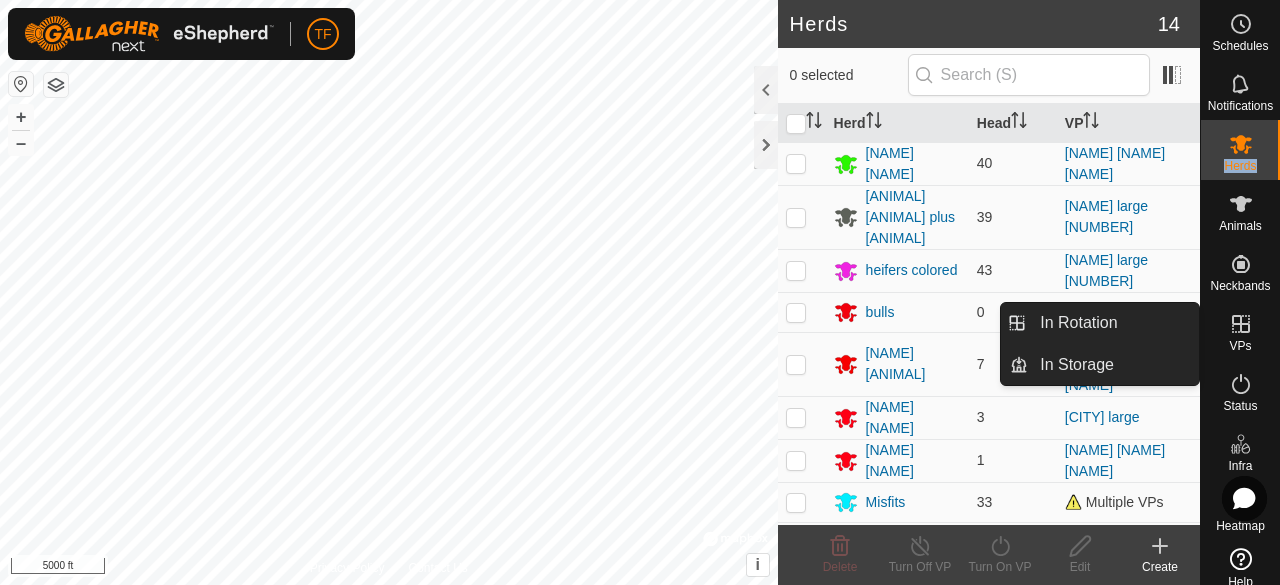 click on "VPs" at bounding box center [1240, 346] 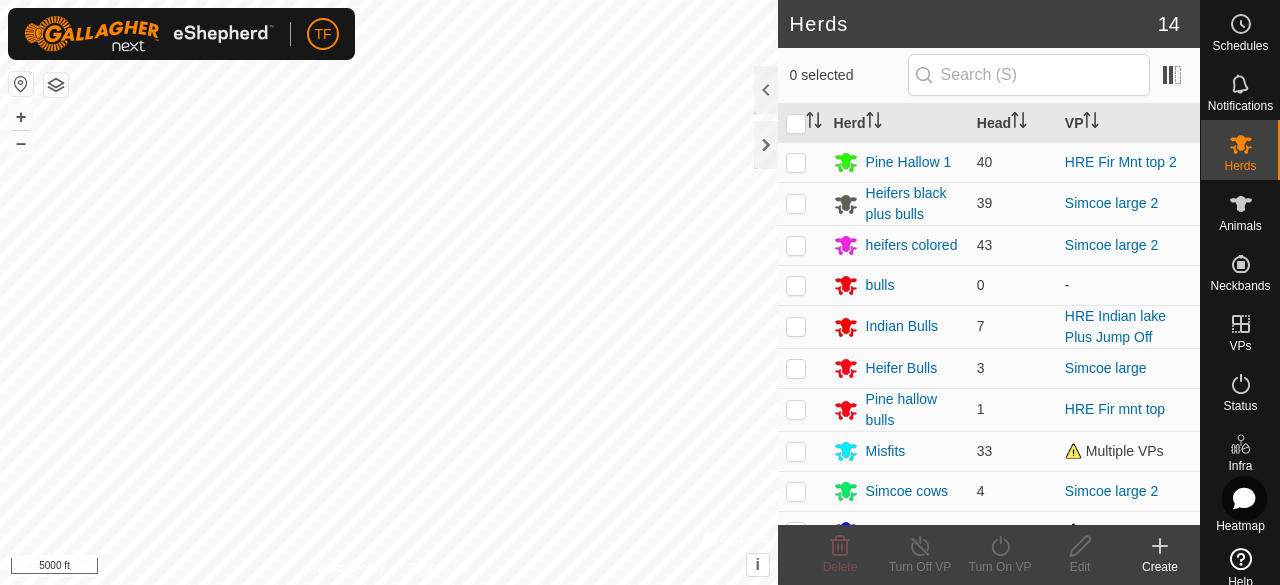 scroll, scrollTop: 0, scrollLeft: 0, axis: both 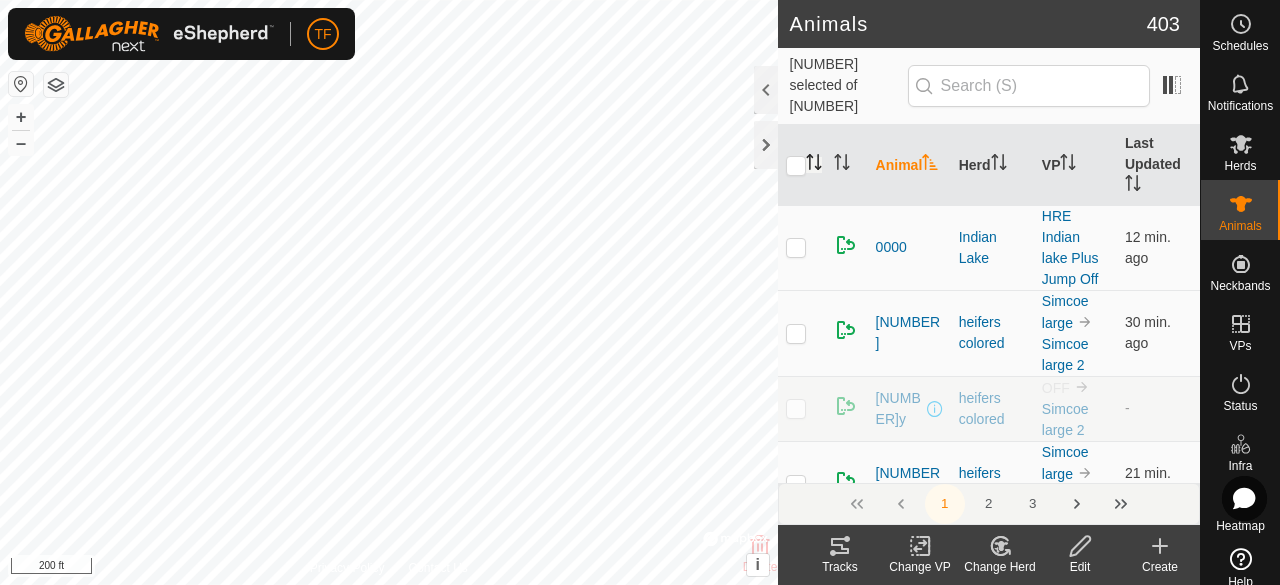 click 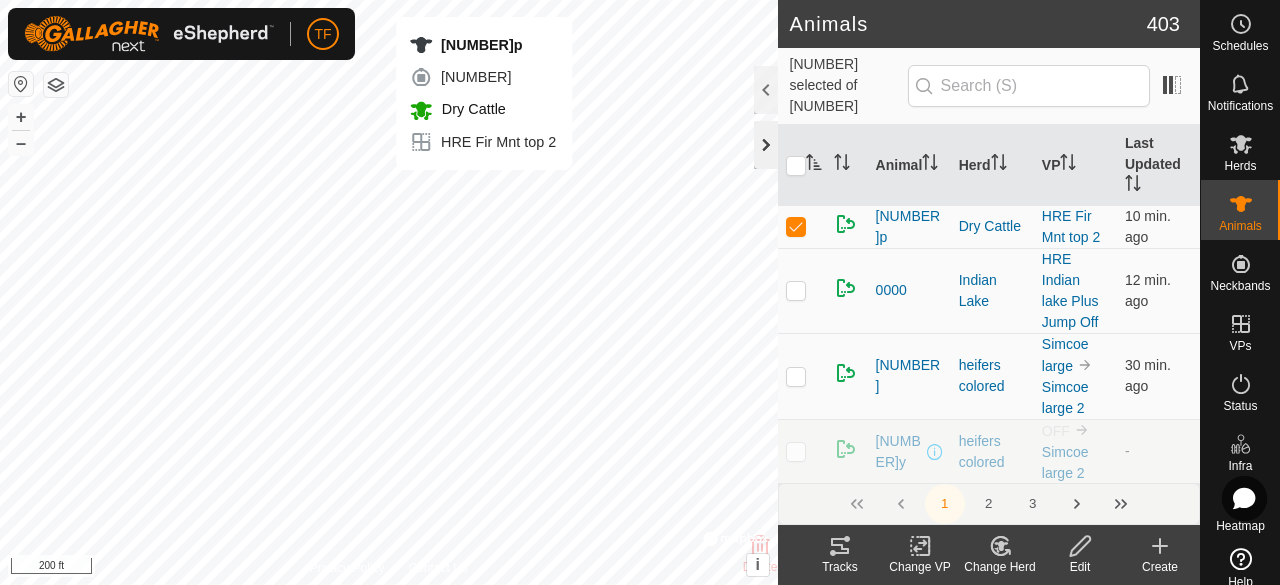 checkbox on "true" 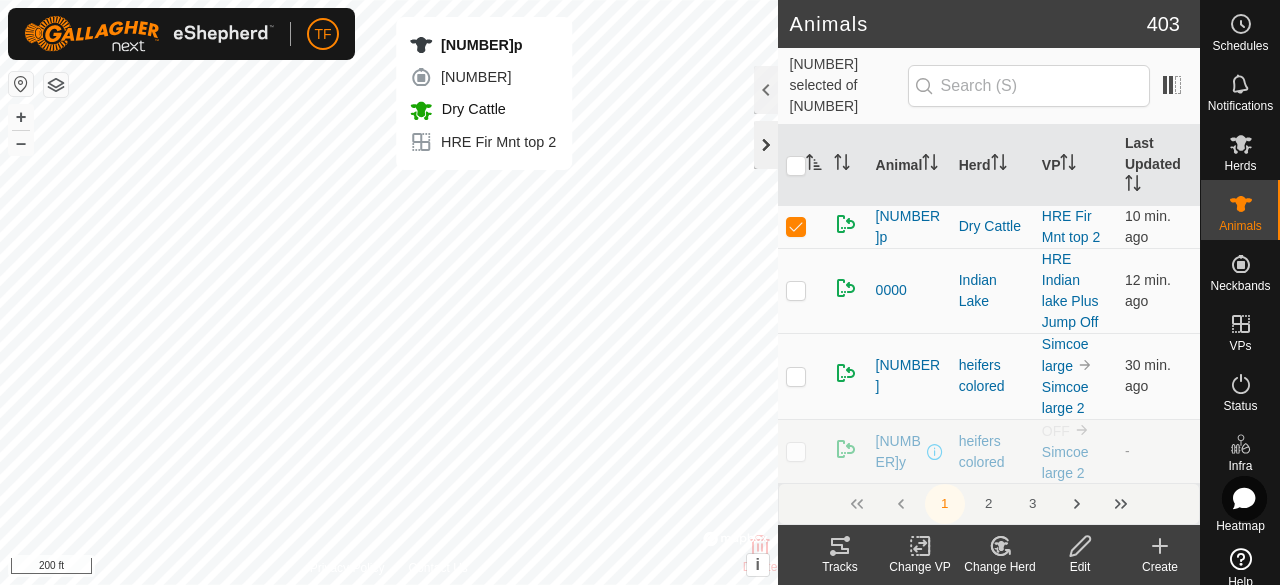 checkbox on "false" 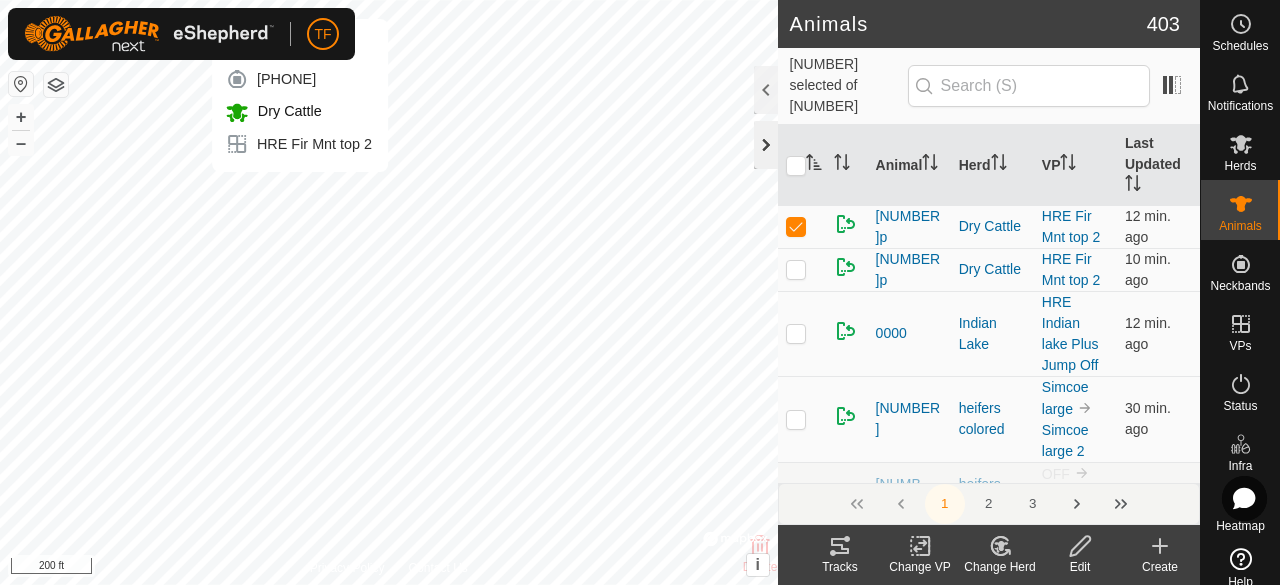 checkbox on "true" 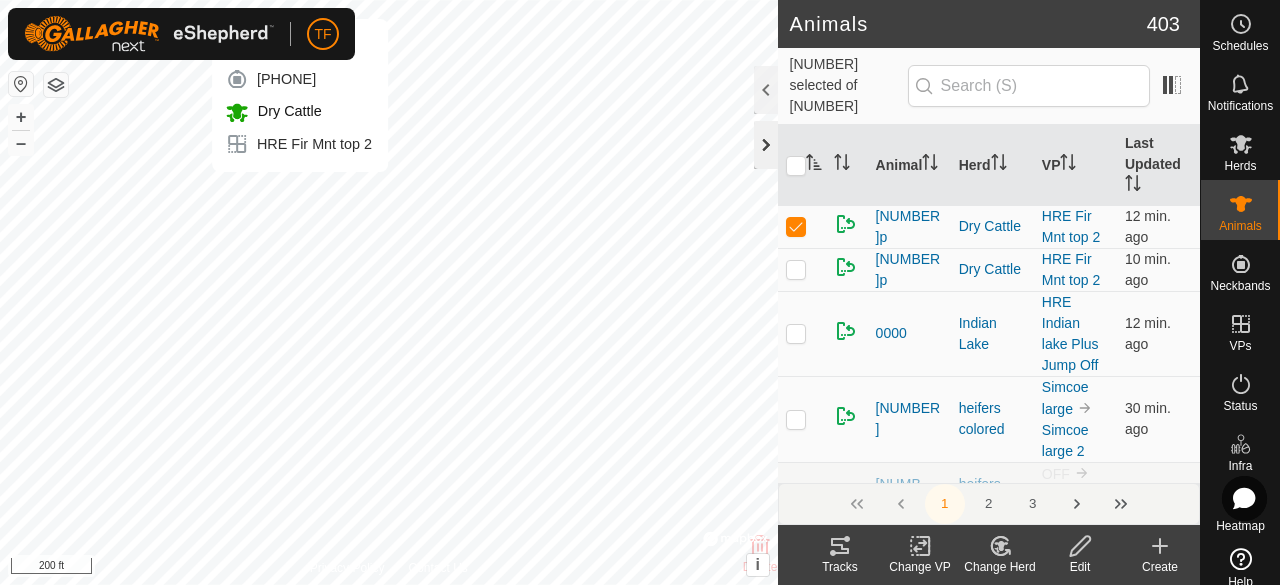 checkbox on "false" 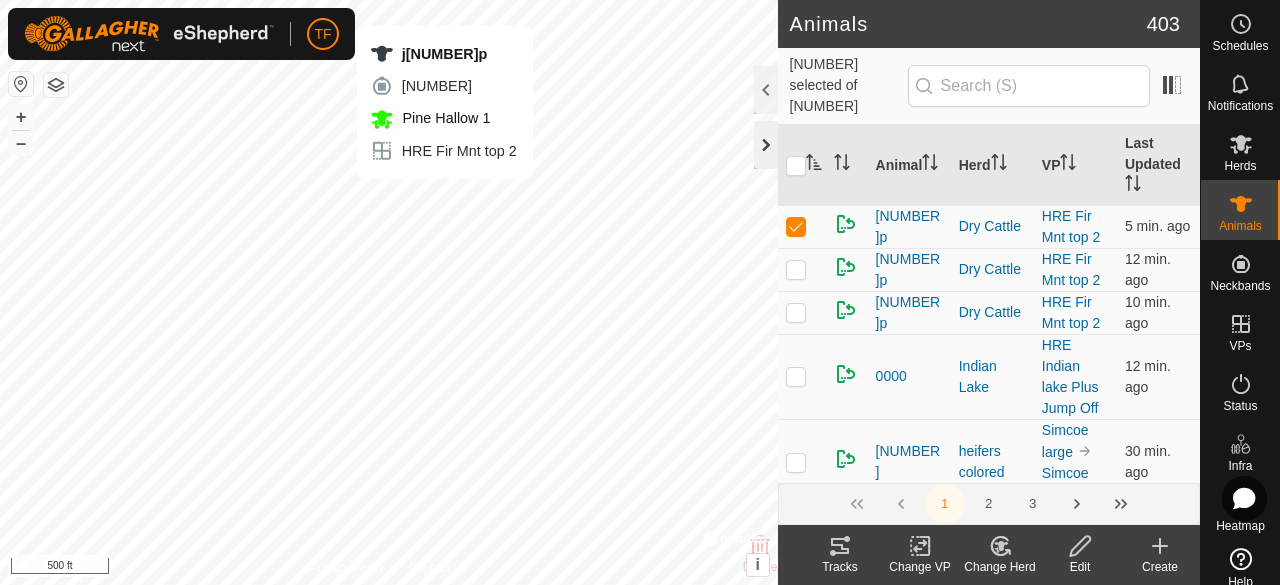 checkbox on "false" 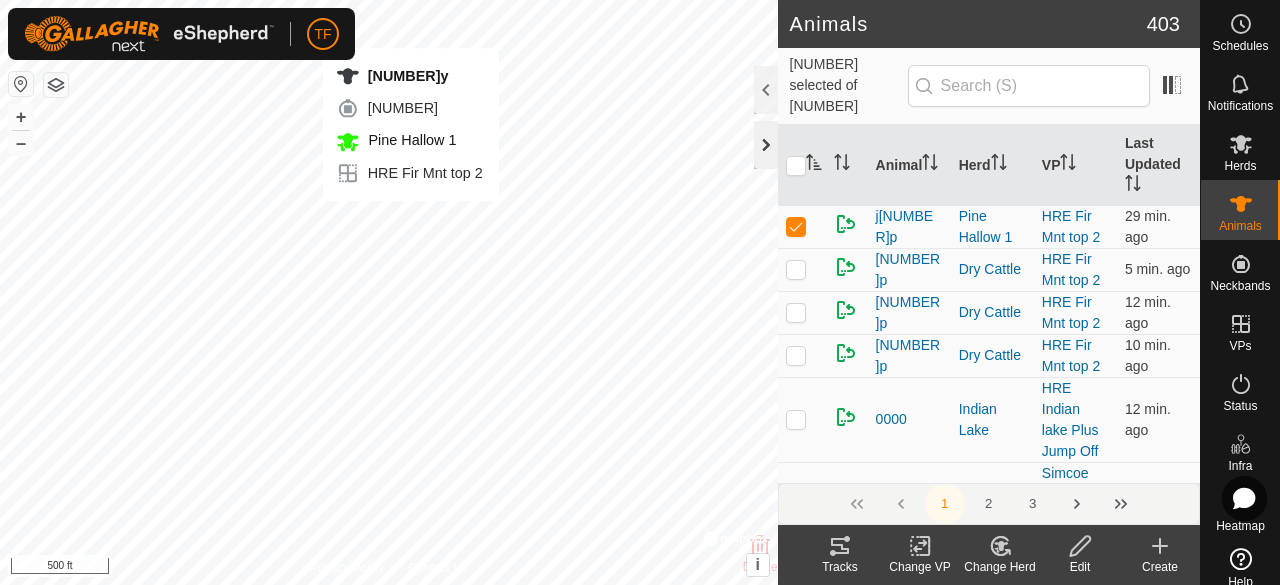 checkbox on "false" 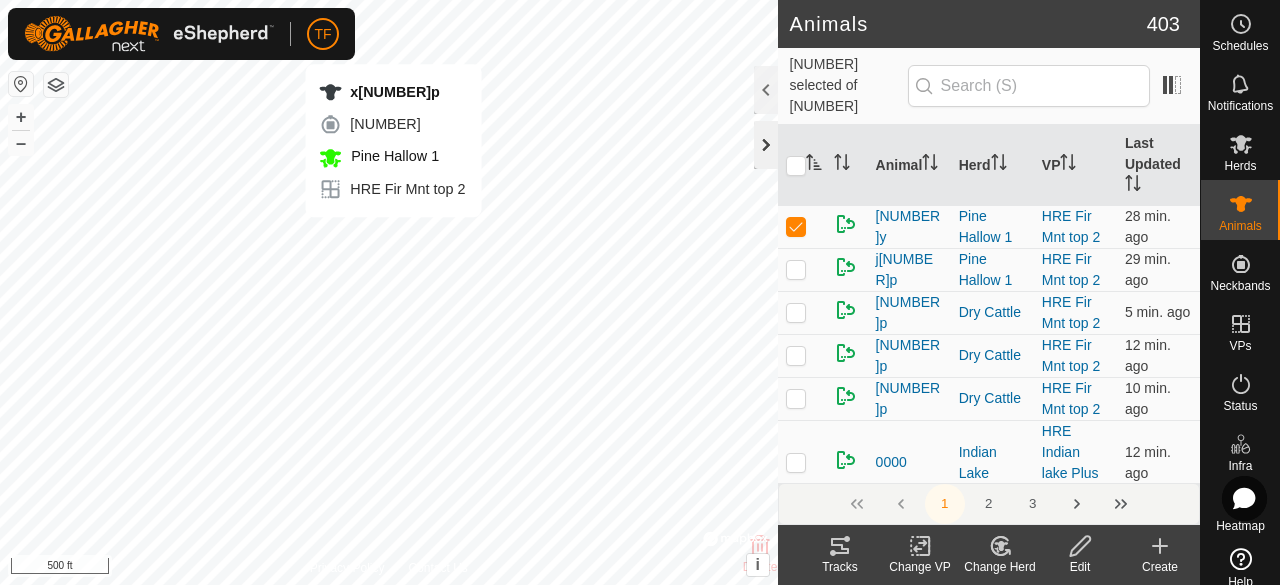 checkbox on "false" 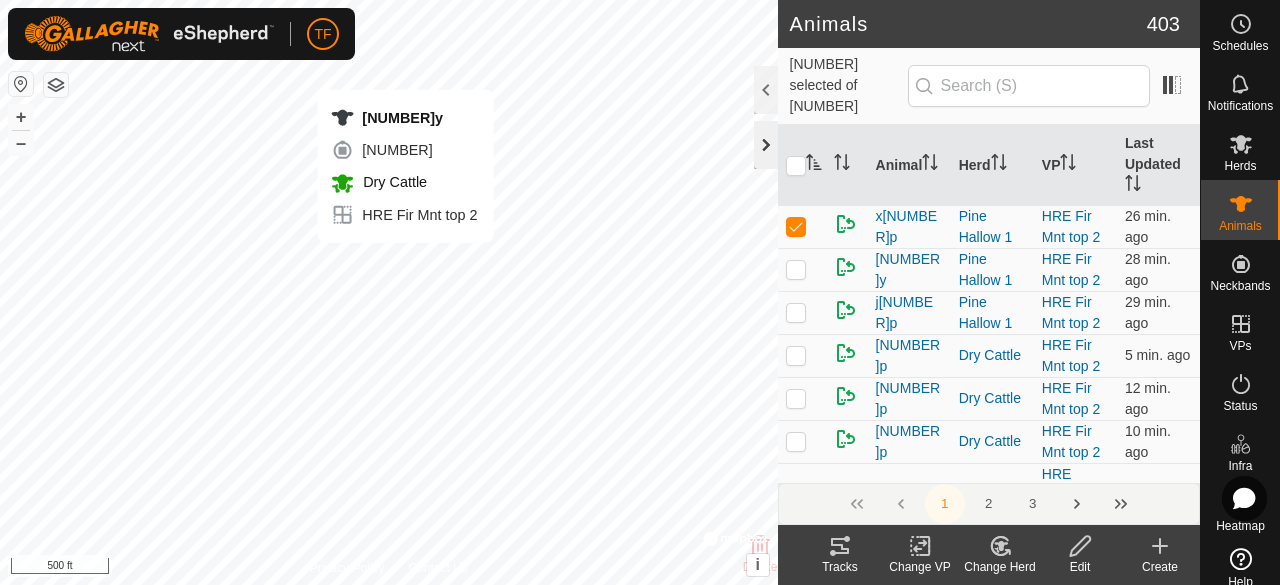 checkbox on "true" 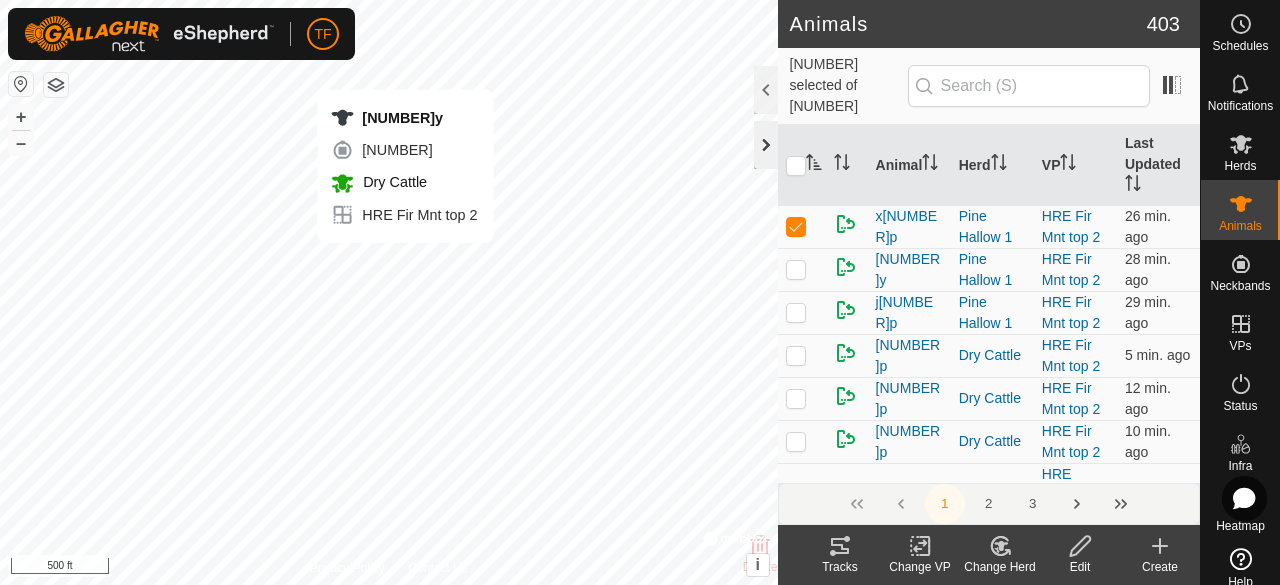 checkbox on "false" 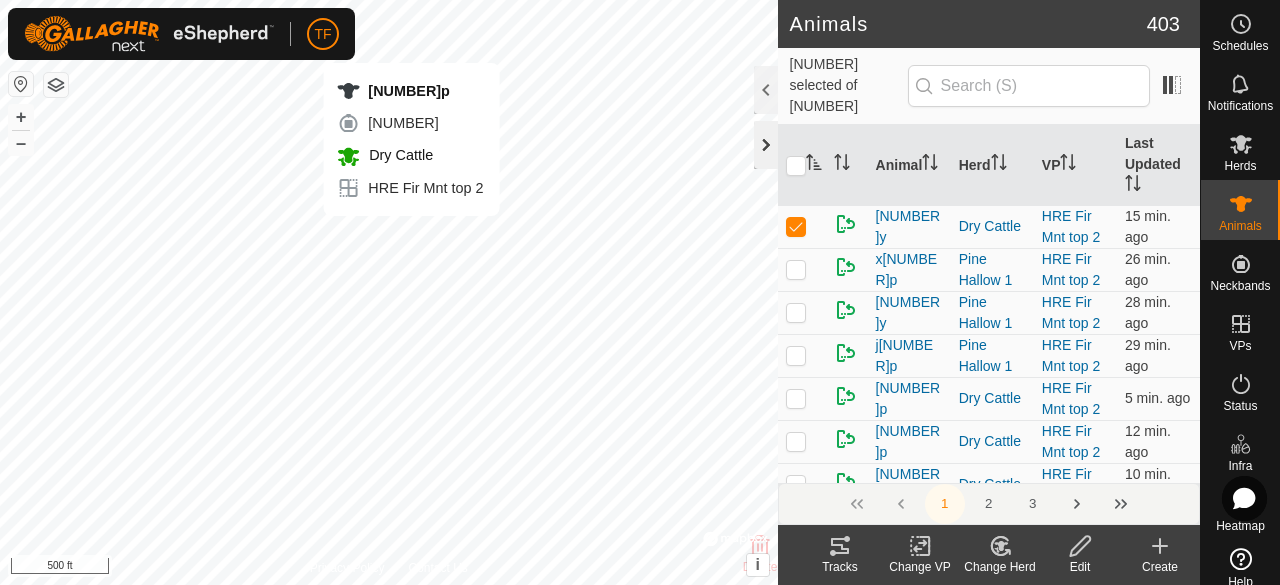 checkbox on "false" 